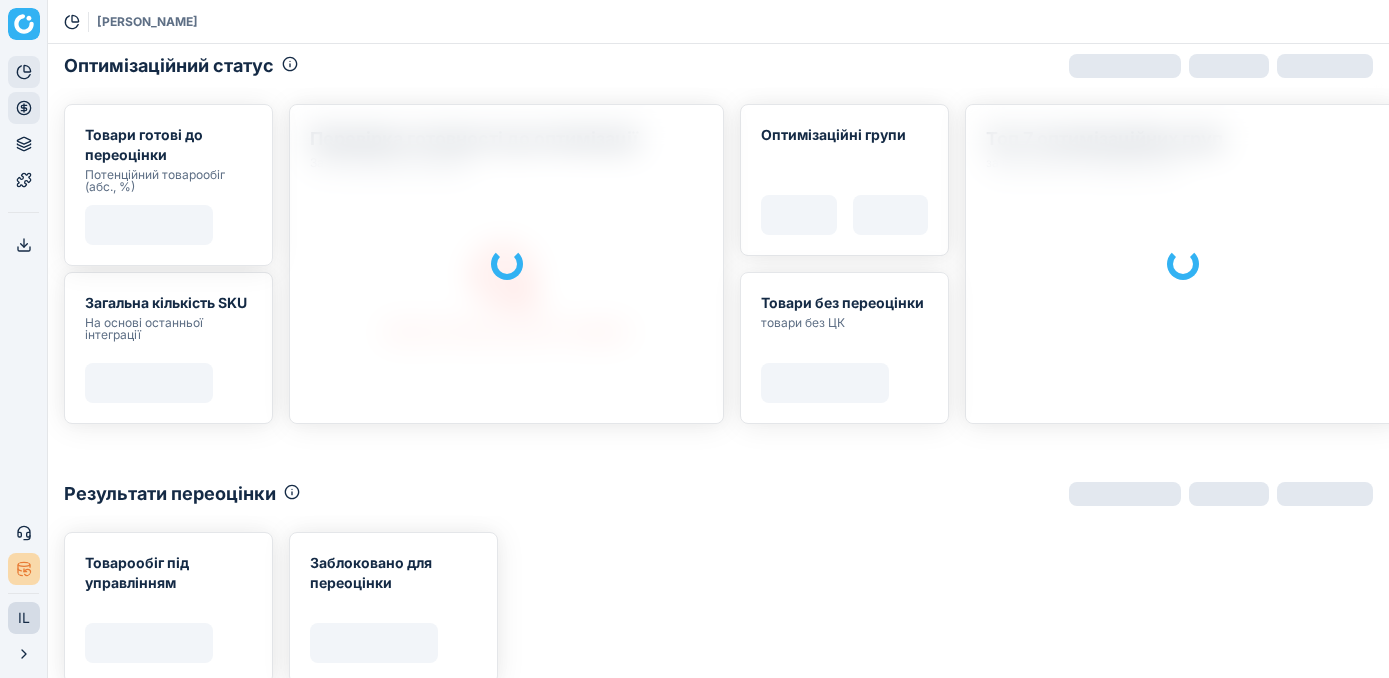 click 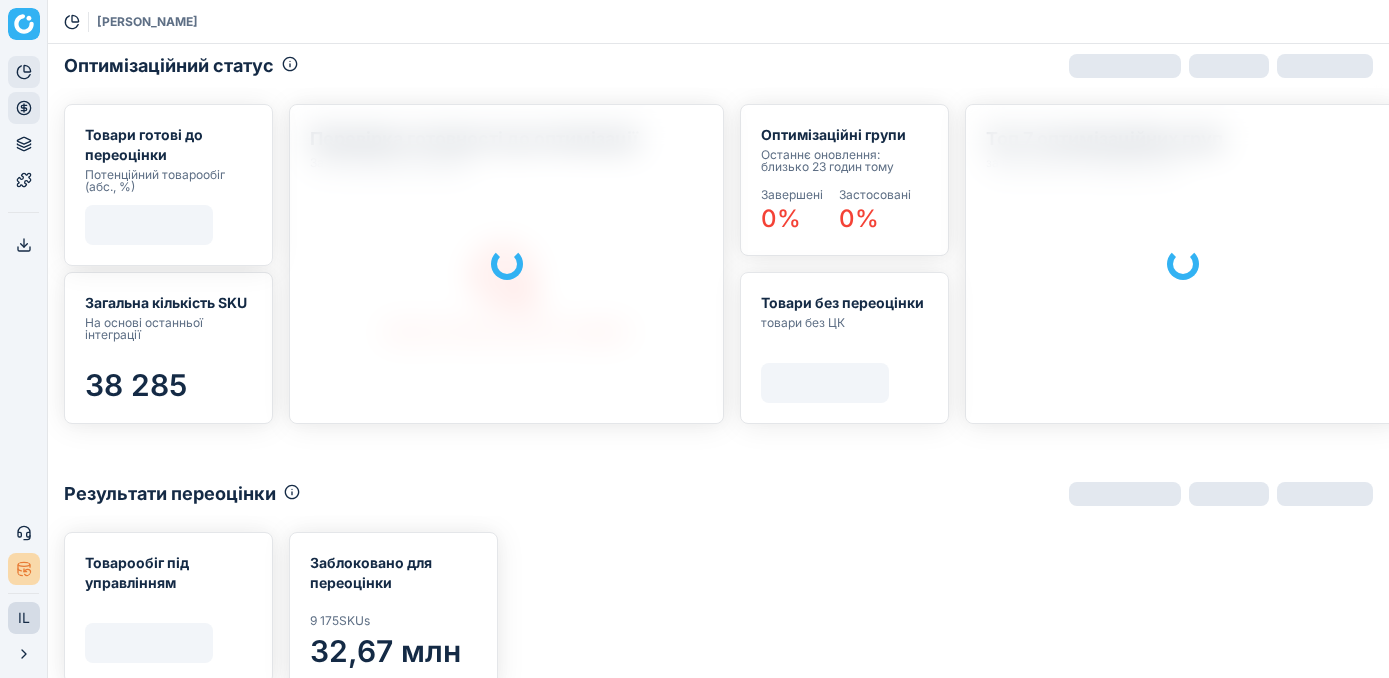 scroll, scrollTop: 0, scrollLeft: 0, axis: both 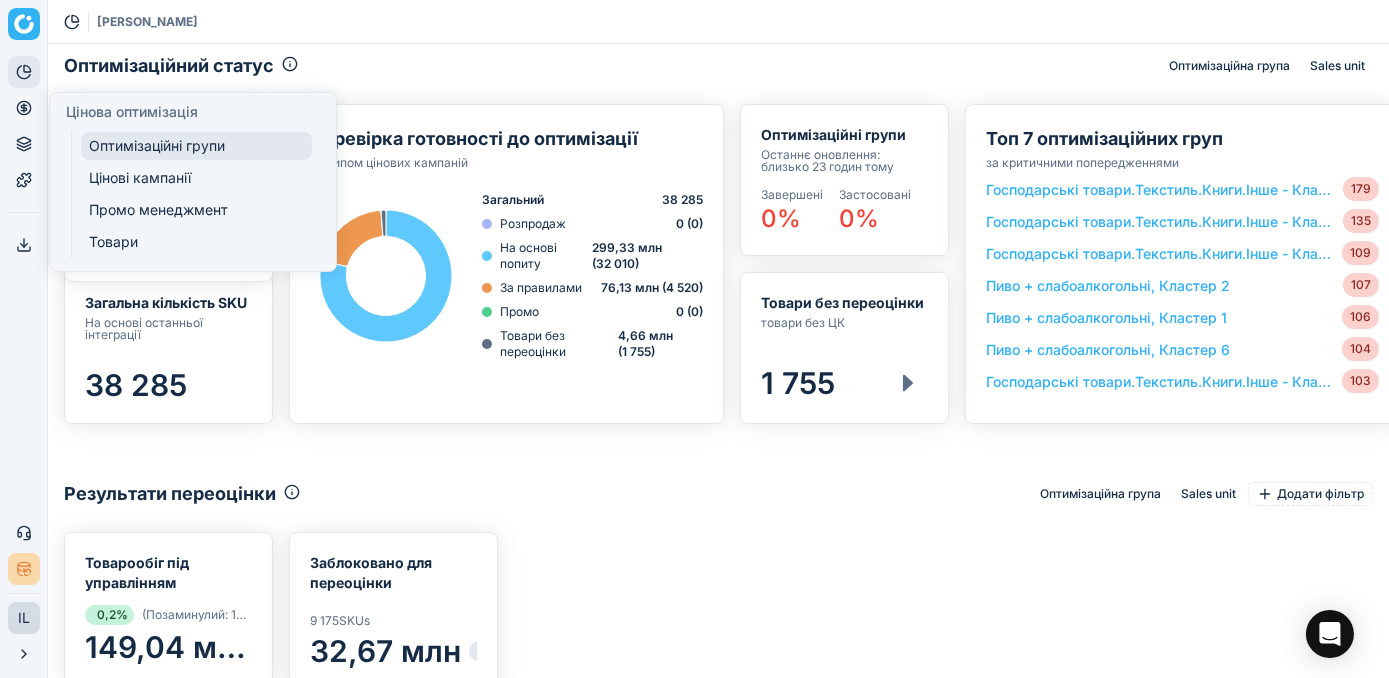 click on "Оптимізаційні групи" at bounding box center [196, 146] 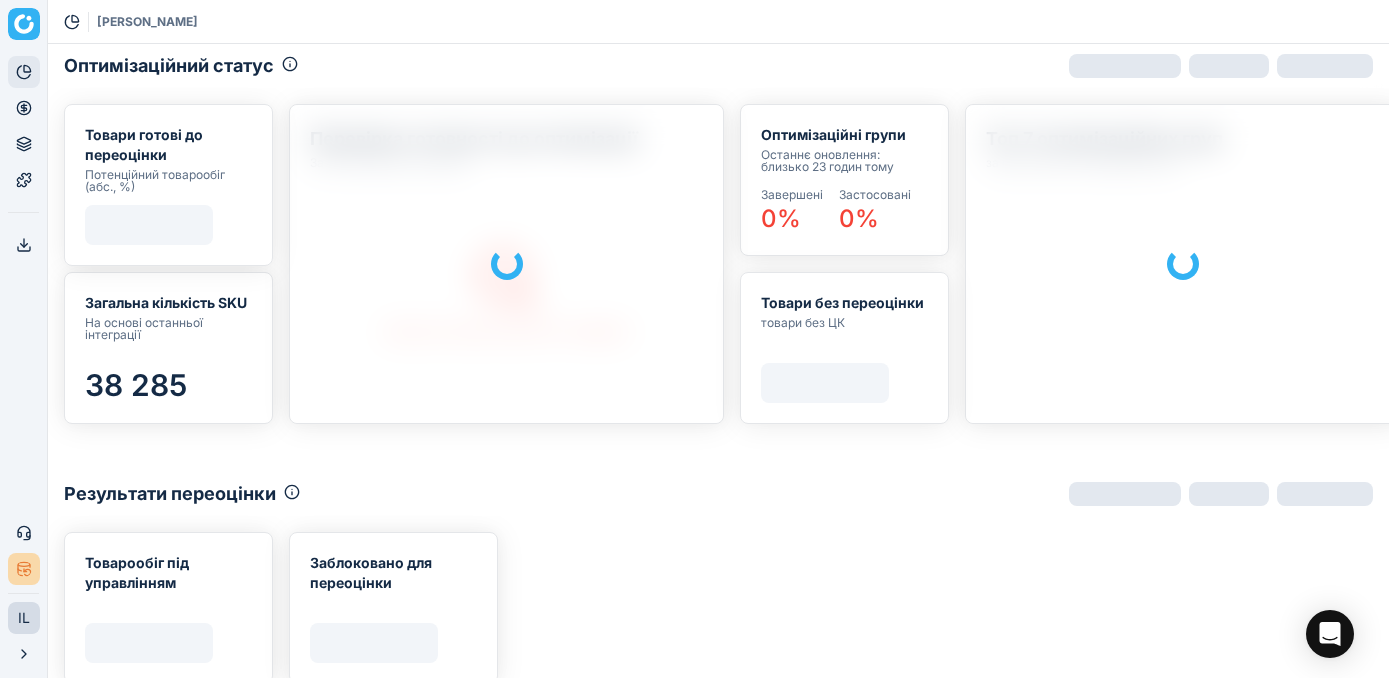 scroll, scrollTop: 0, scrollLeft: 0, axis: both 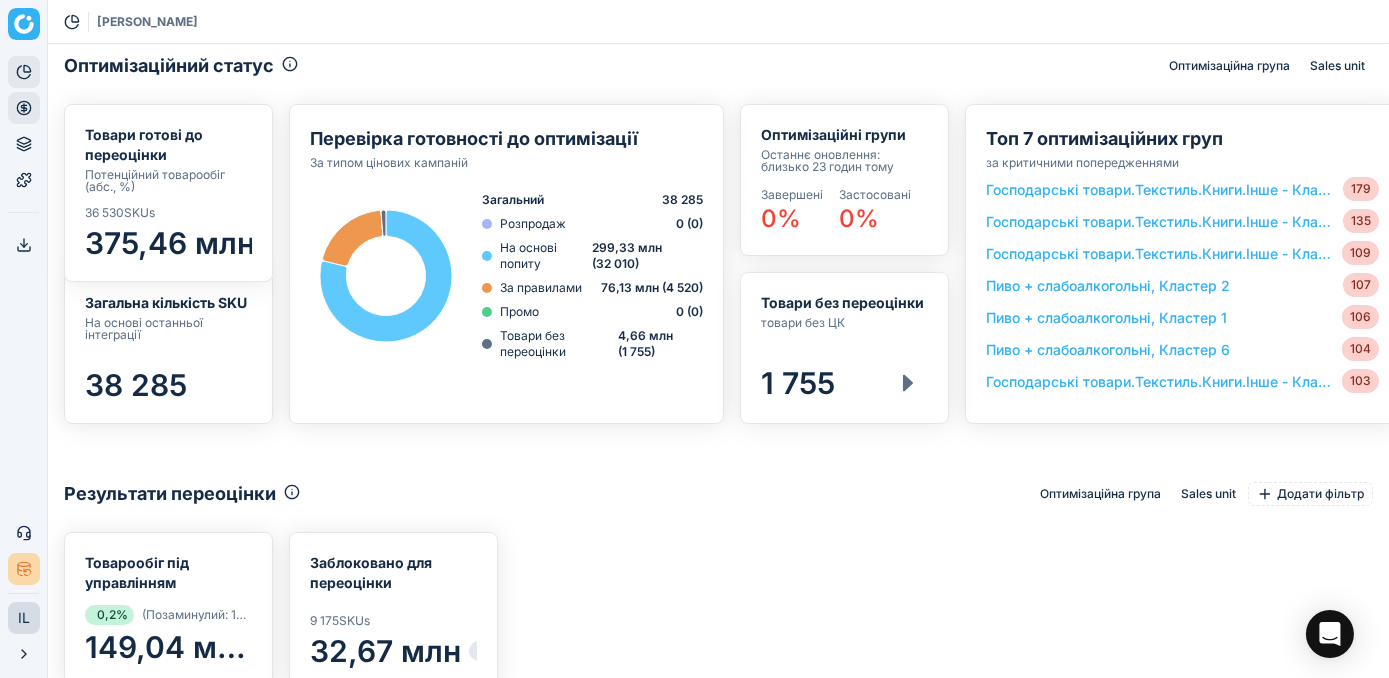 click 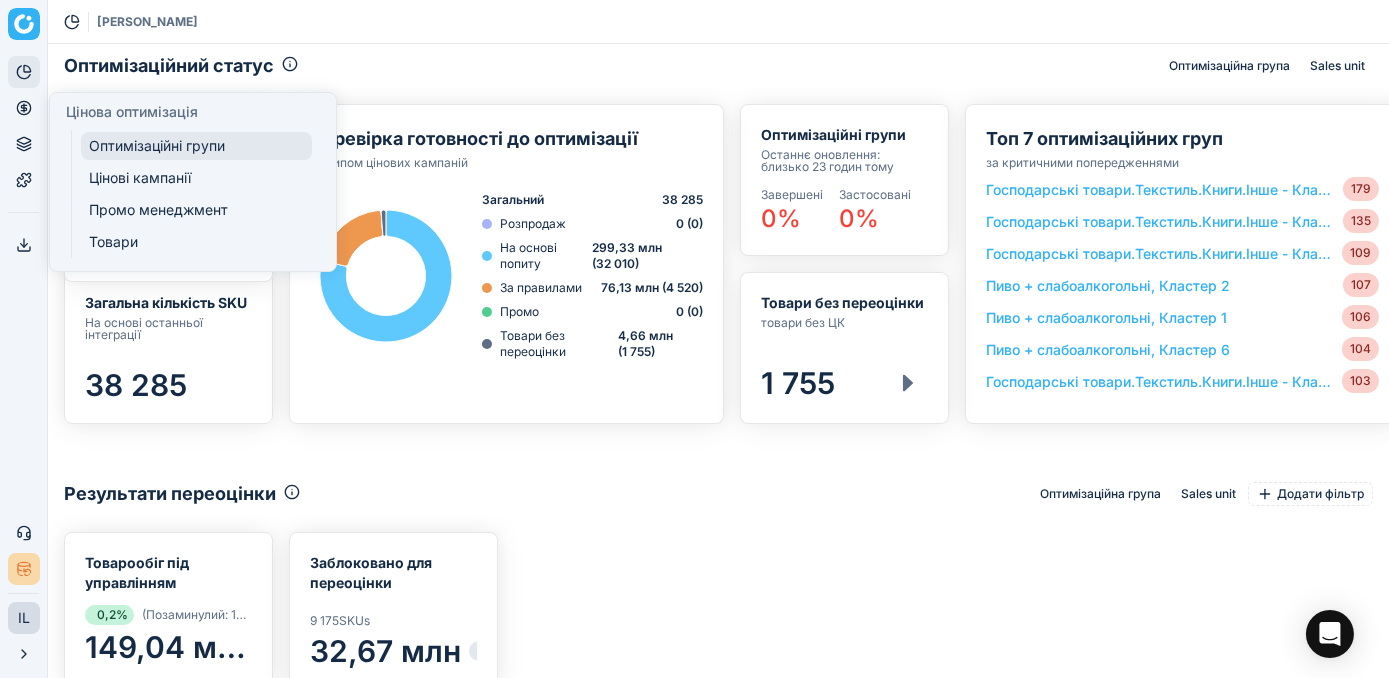 click on "Оптимізаційні групи" at bounding box center [196, 146] 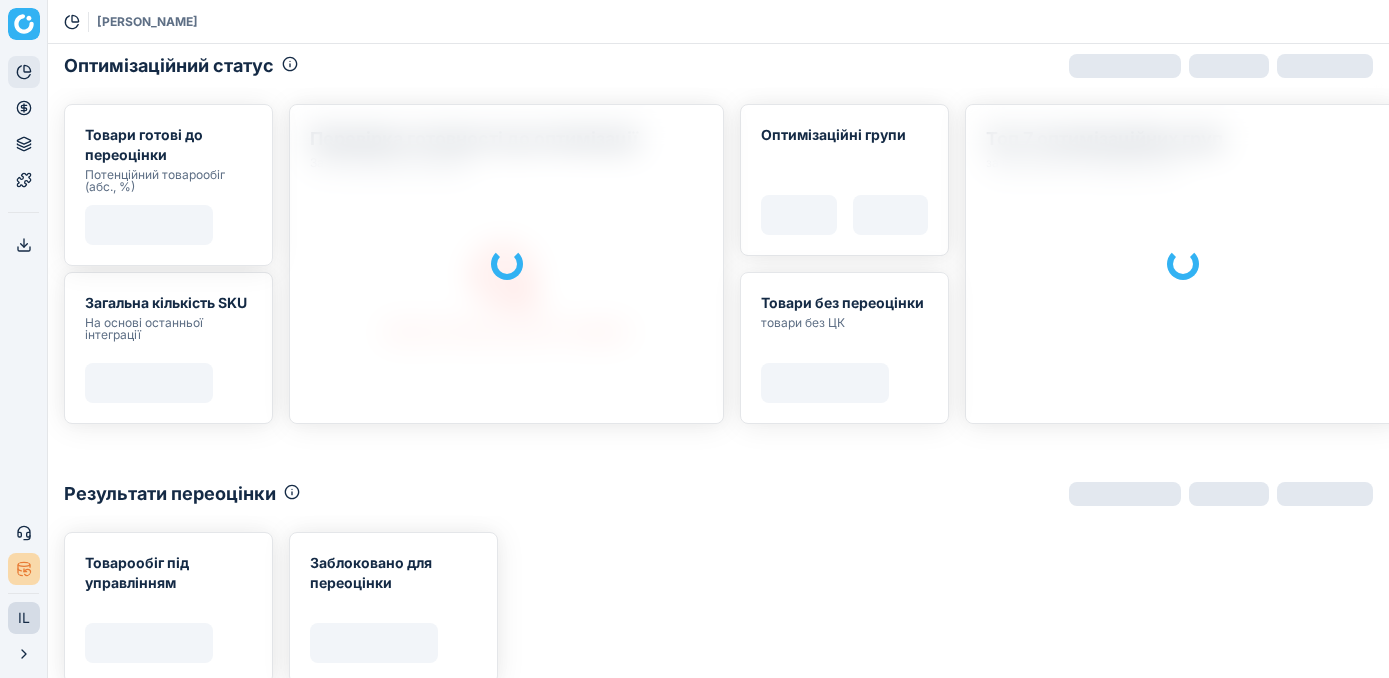scroll, scrollTop: 0, scrollLeft: 0, axis: both 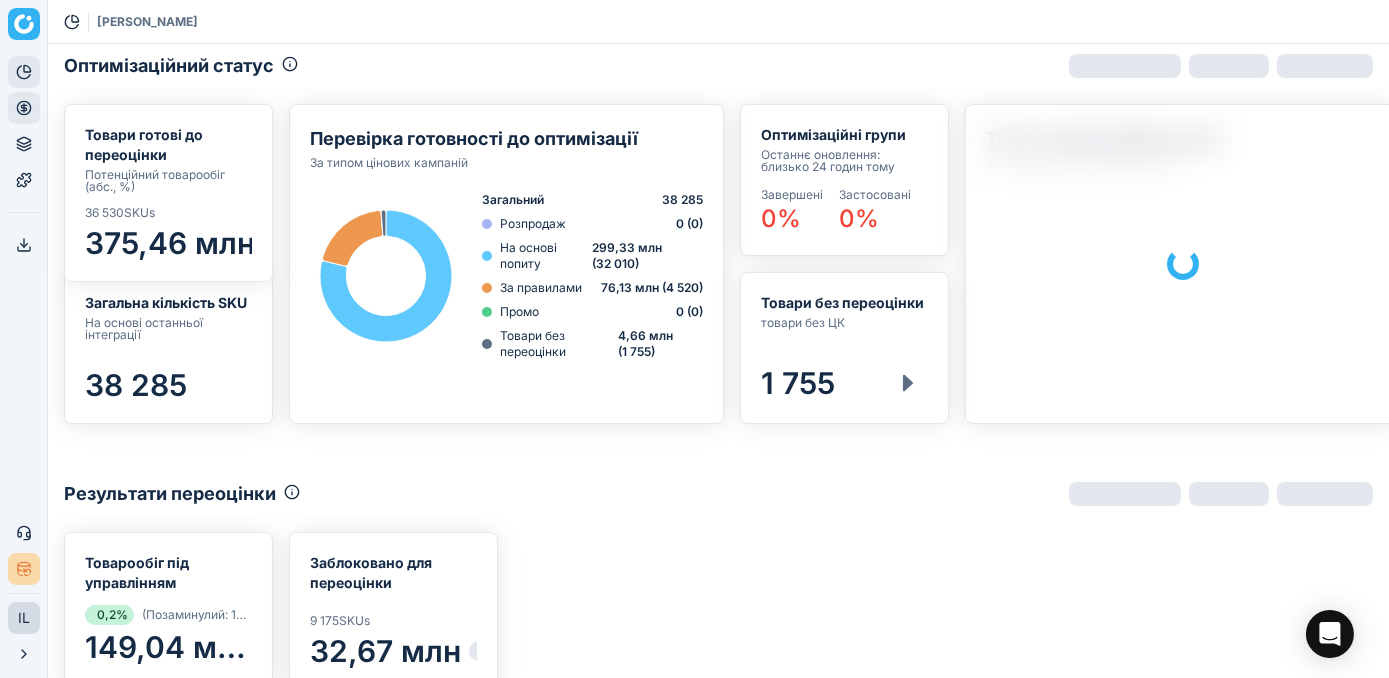 click 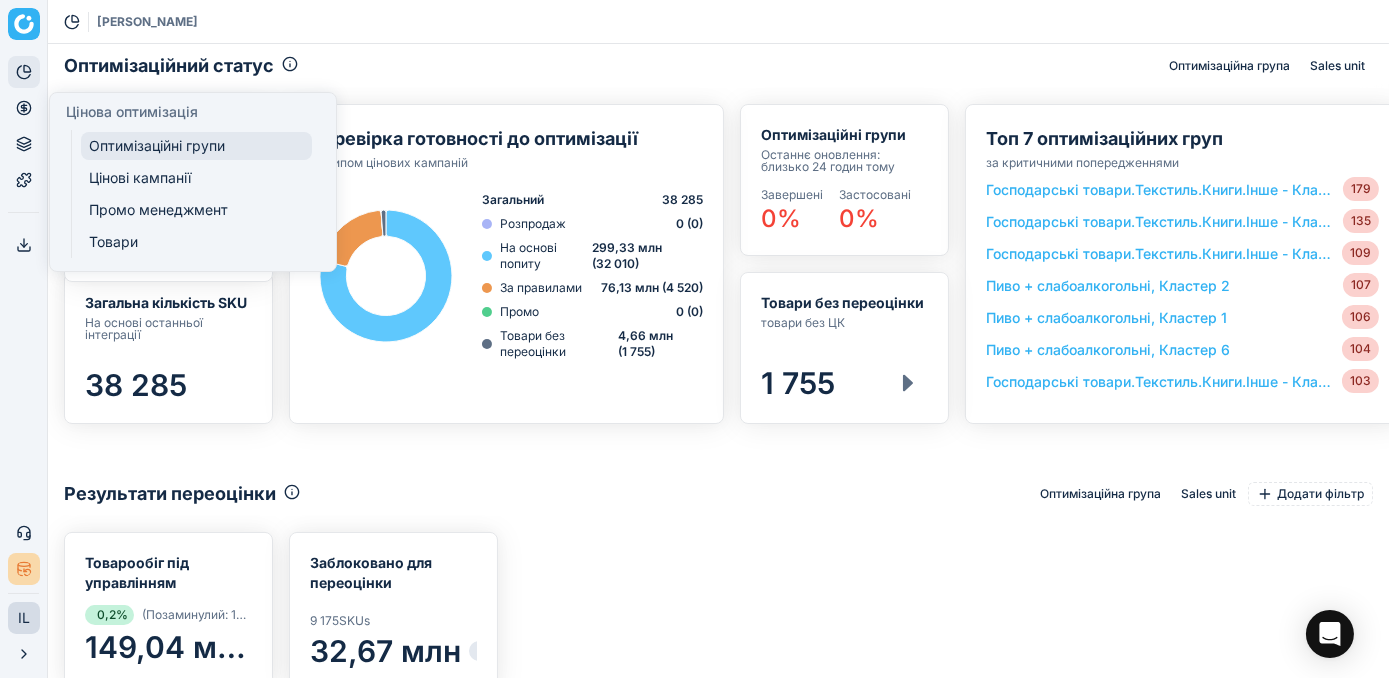 click on "Оптимізаційні групи" at bounding box center [196, 146] 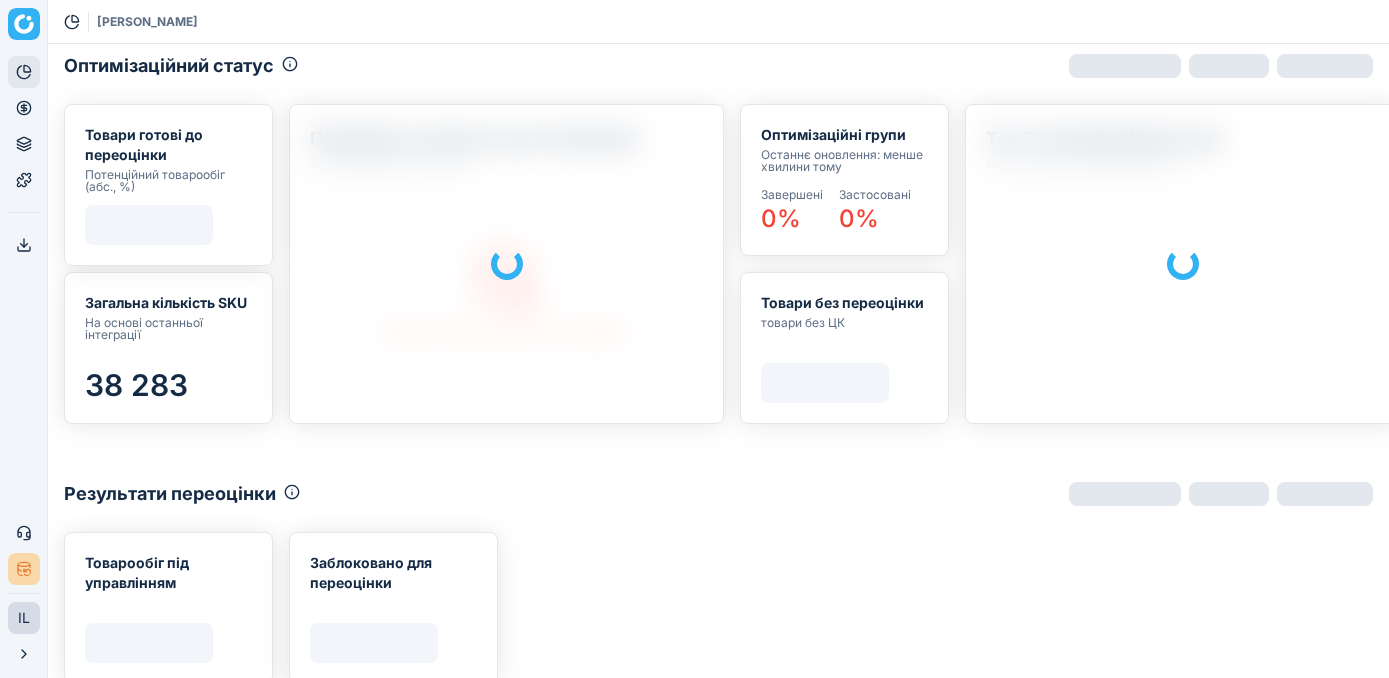 scroll, scrollTop: 0, scrollLeft: 0, axis: both 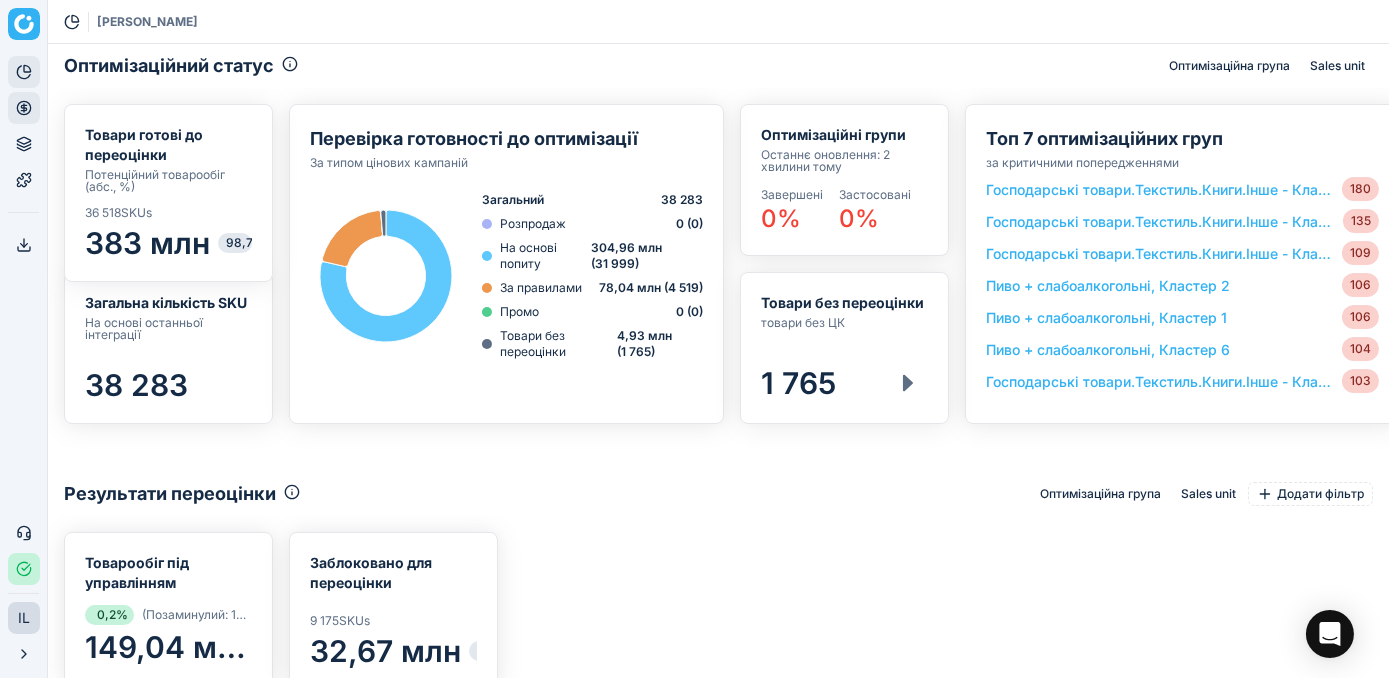 click 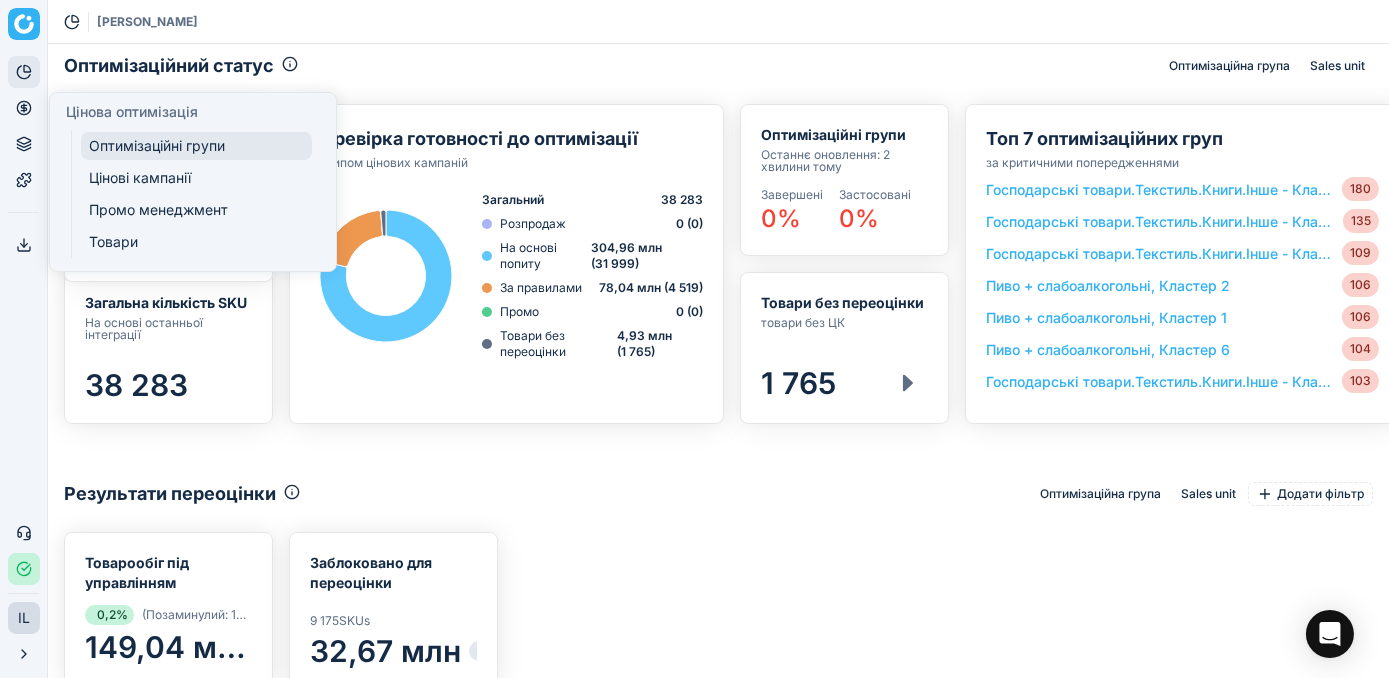 click on "Оптимізаційні групи" at bounding box center (196, 146) 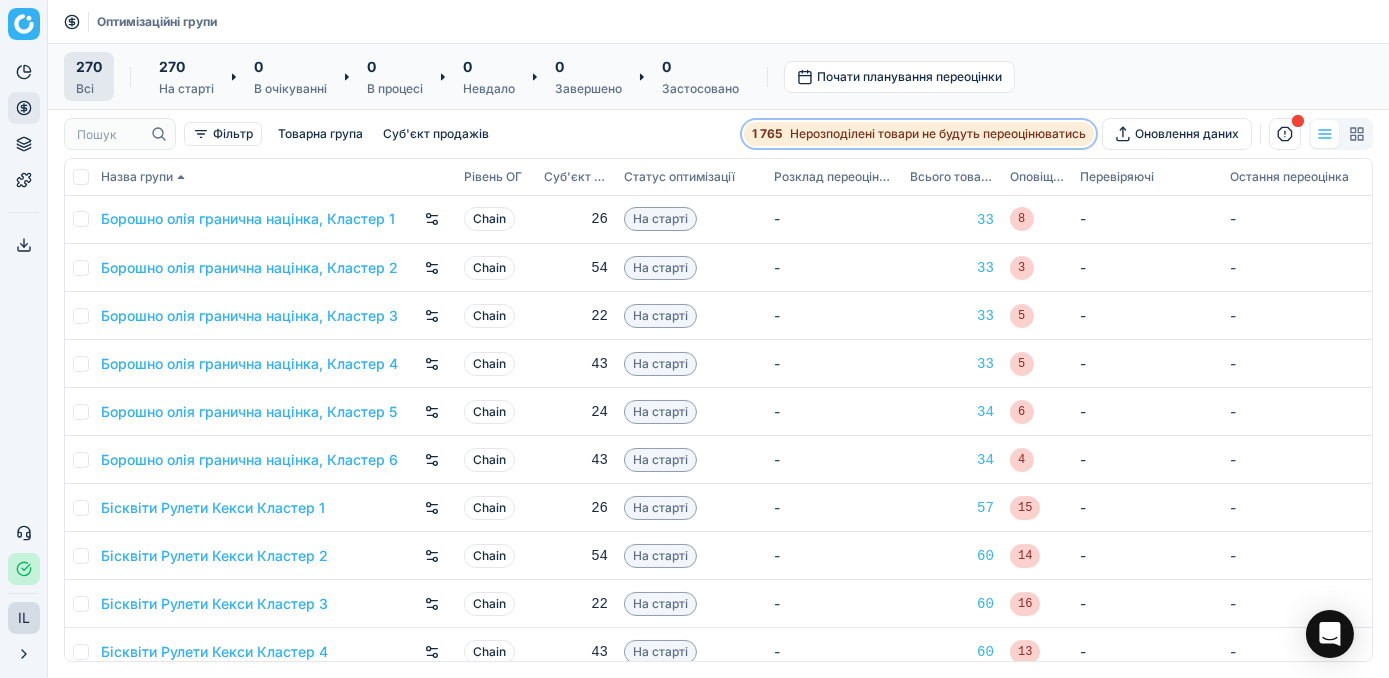 click on "1 765" at bounding box center [767, 134] 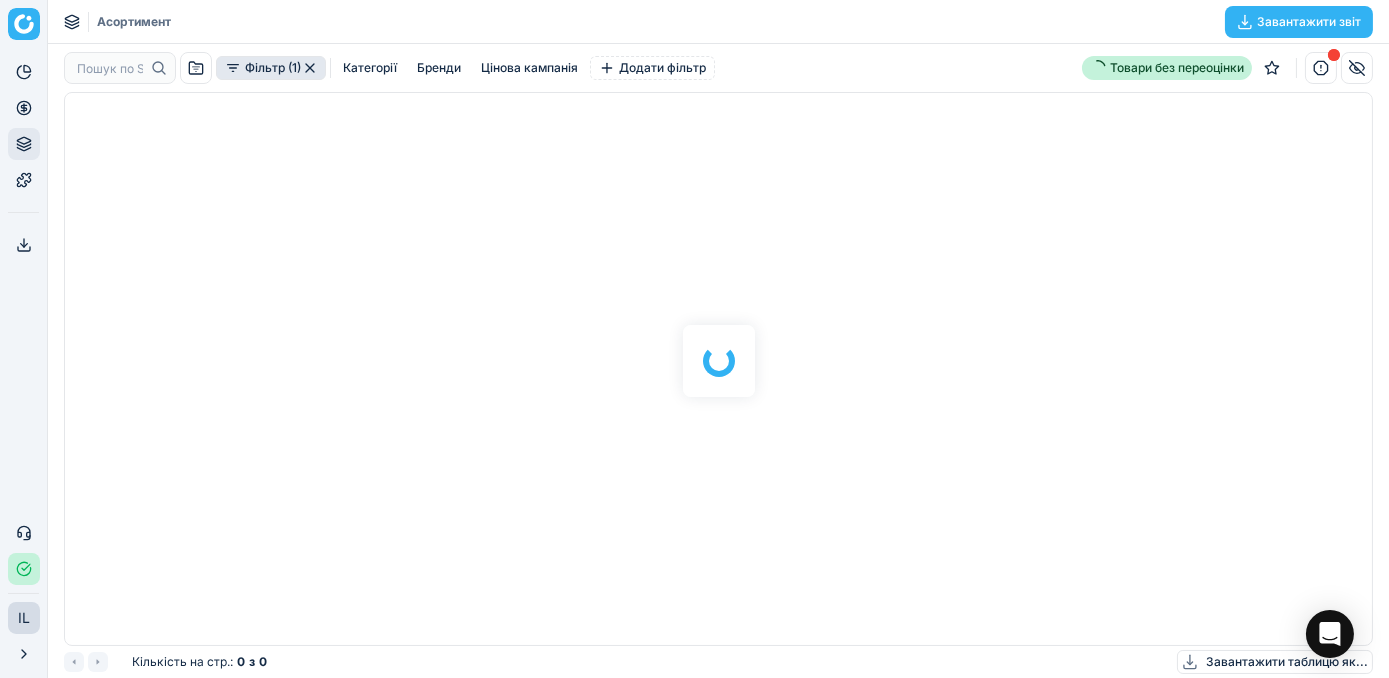 click at bounding box center (718, 361) 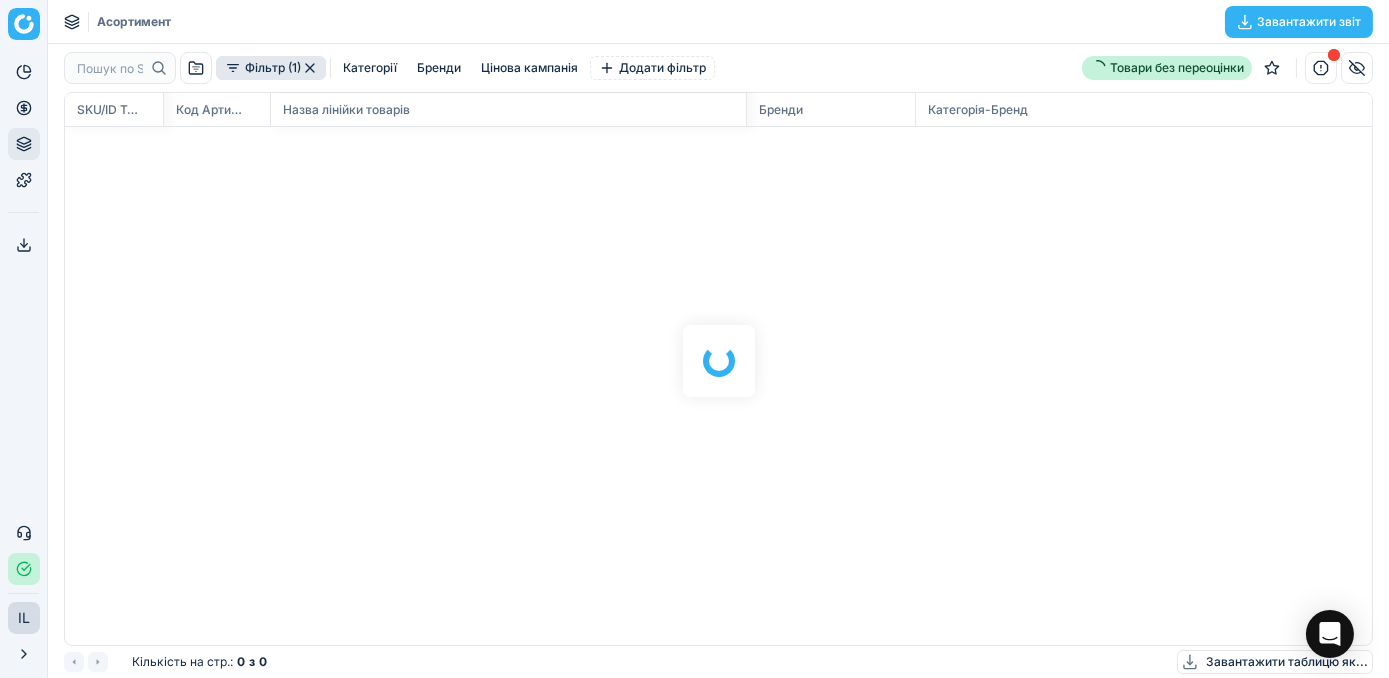 scroll, scrollTop: 525, scrollLeft: 1293, axis: both 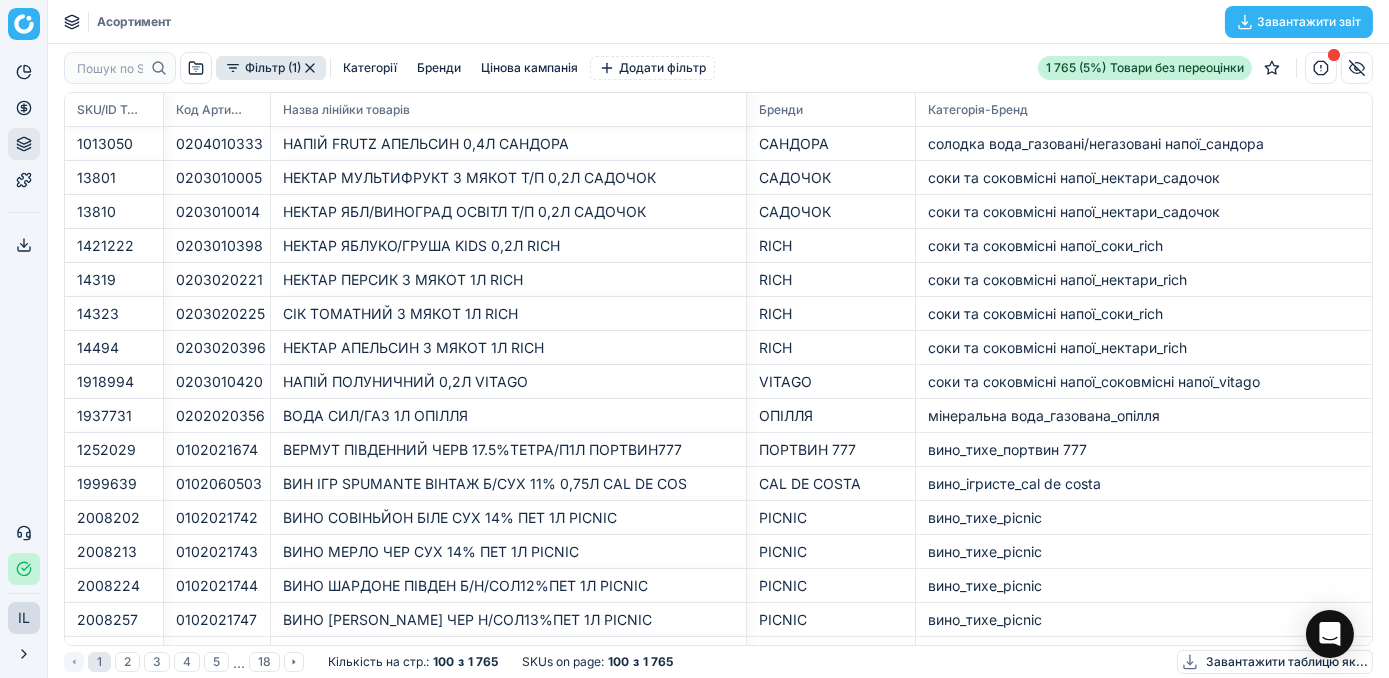 click 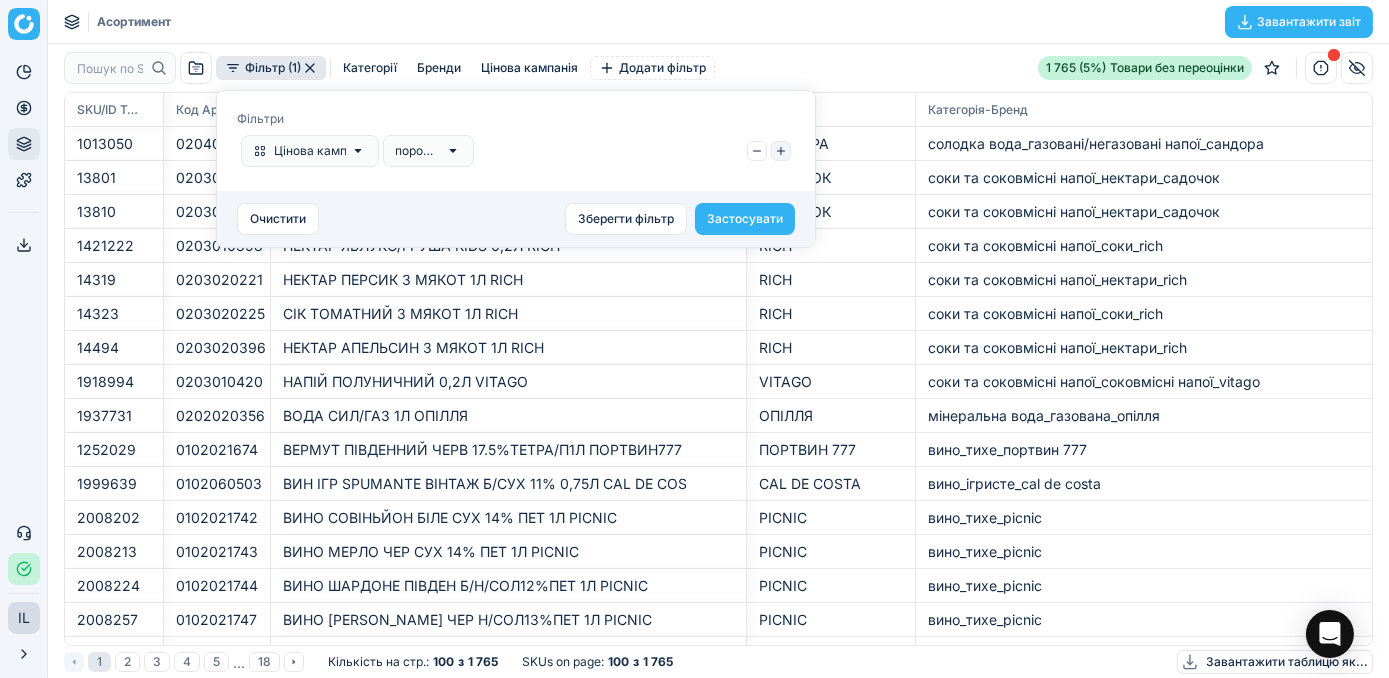 click 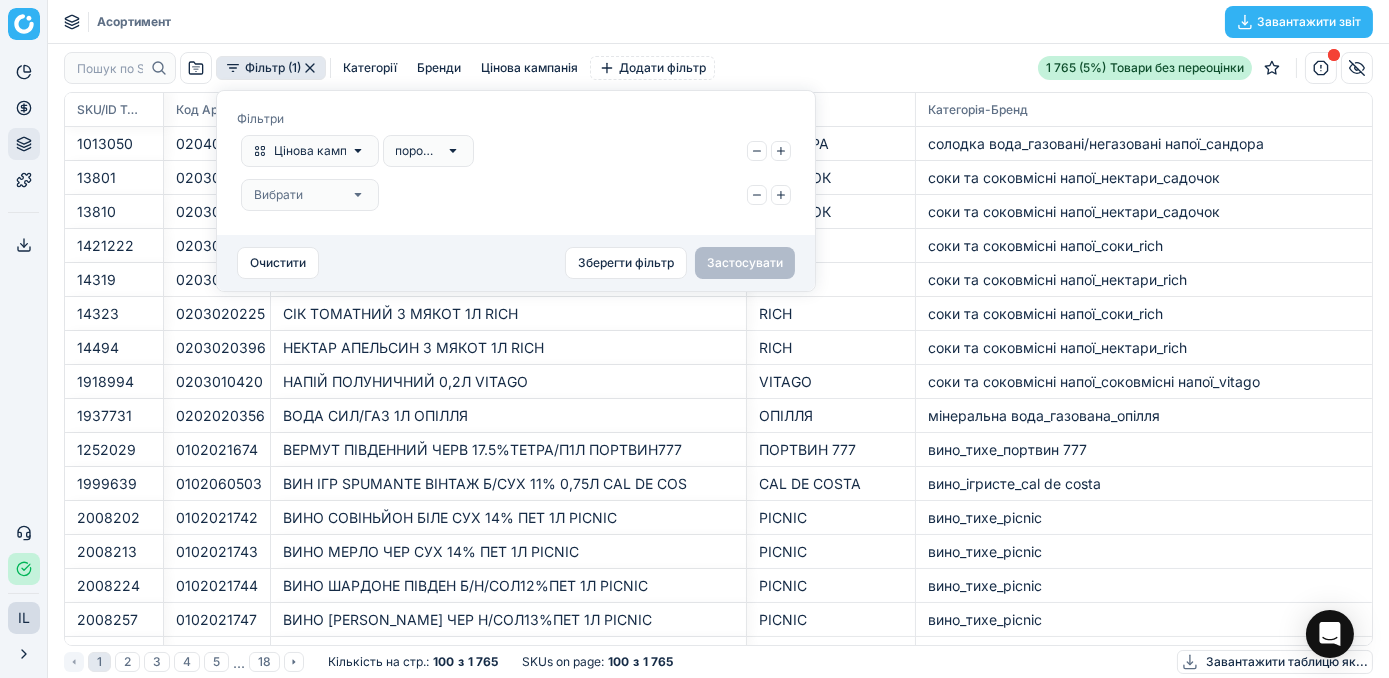 click on "Вибрати" at bounding box center (310, 195) 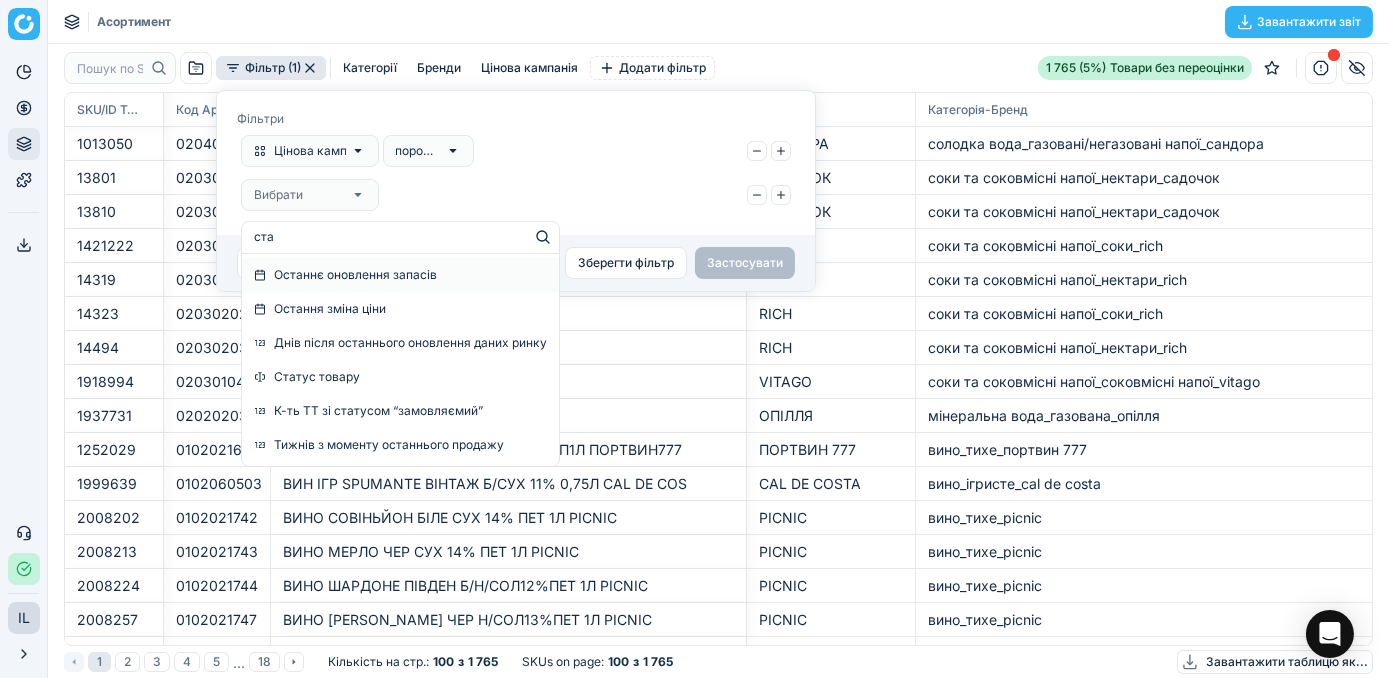 type on "стат" 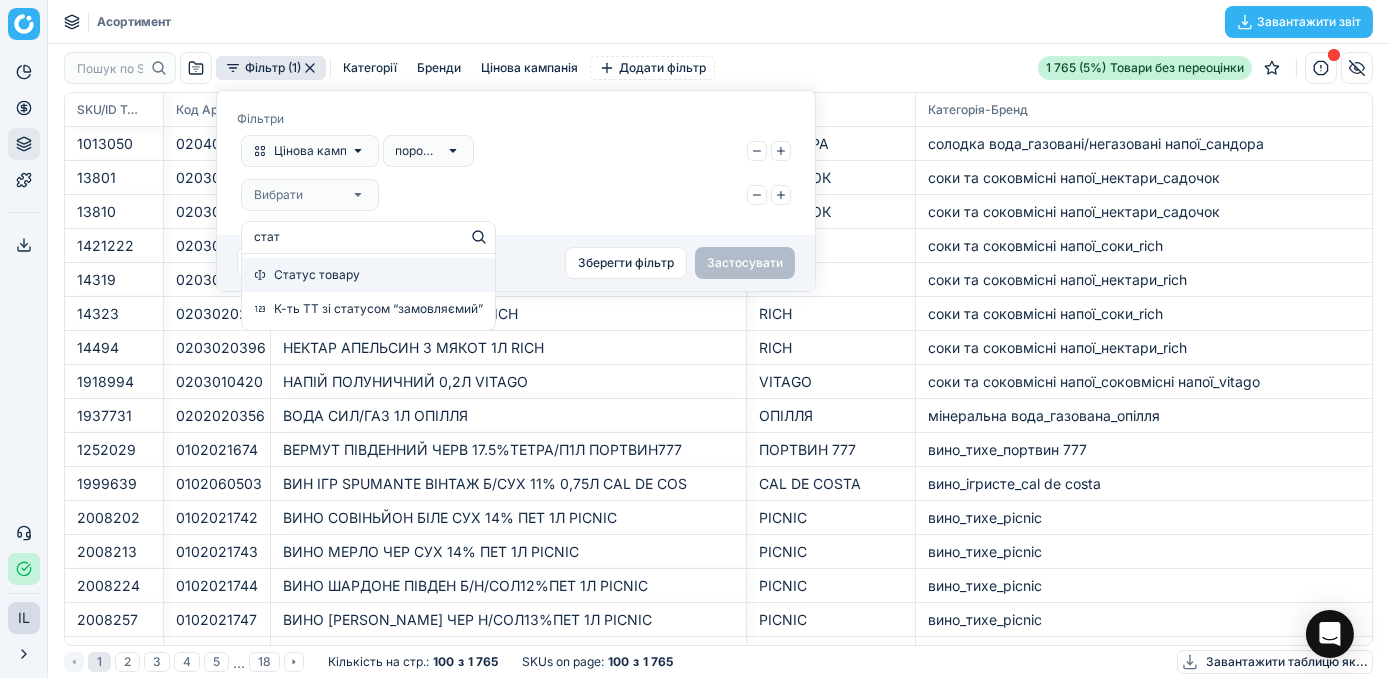 click on "Статус товару" at bounding box center [368, 275] 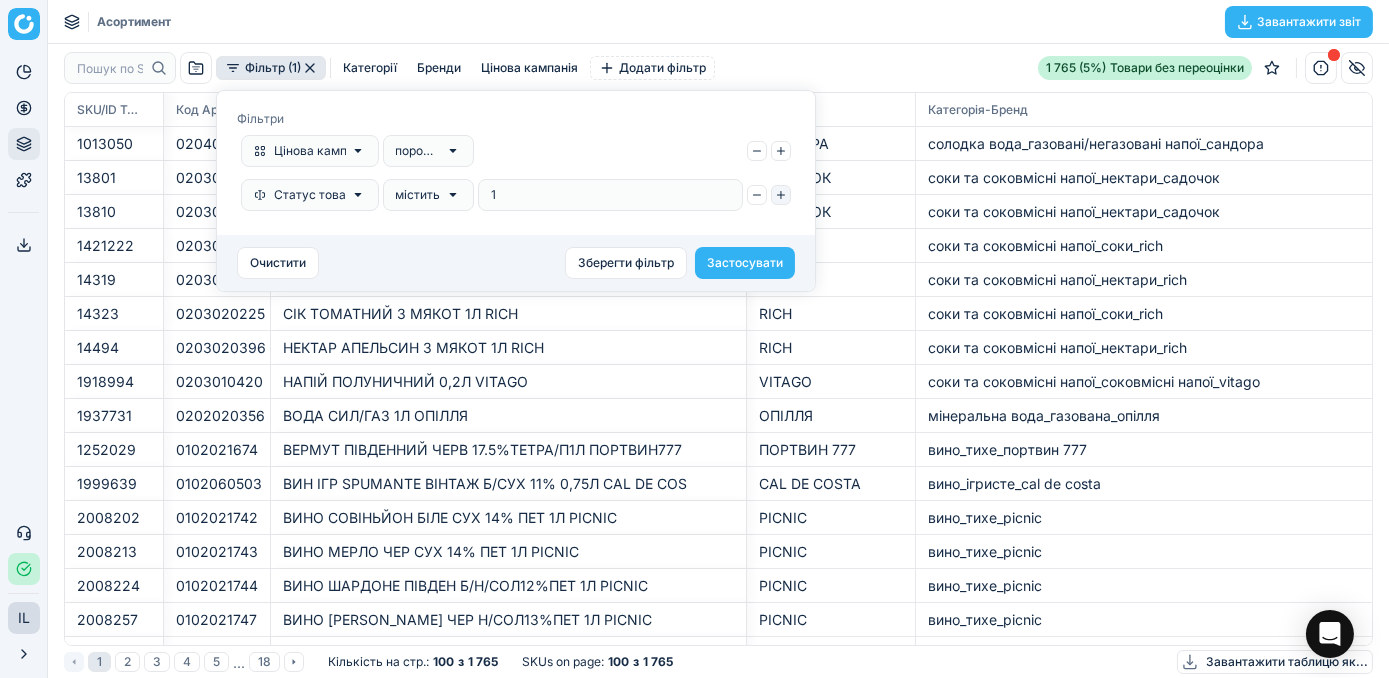 type on "1" 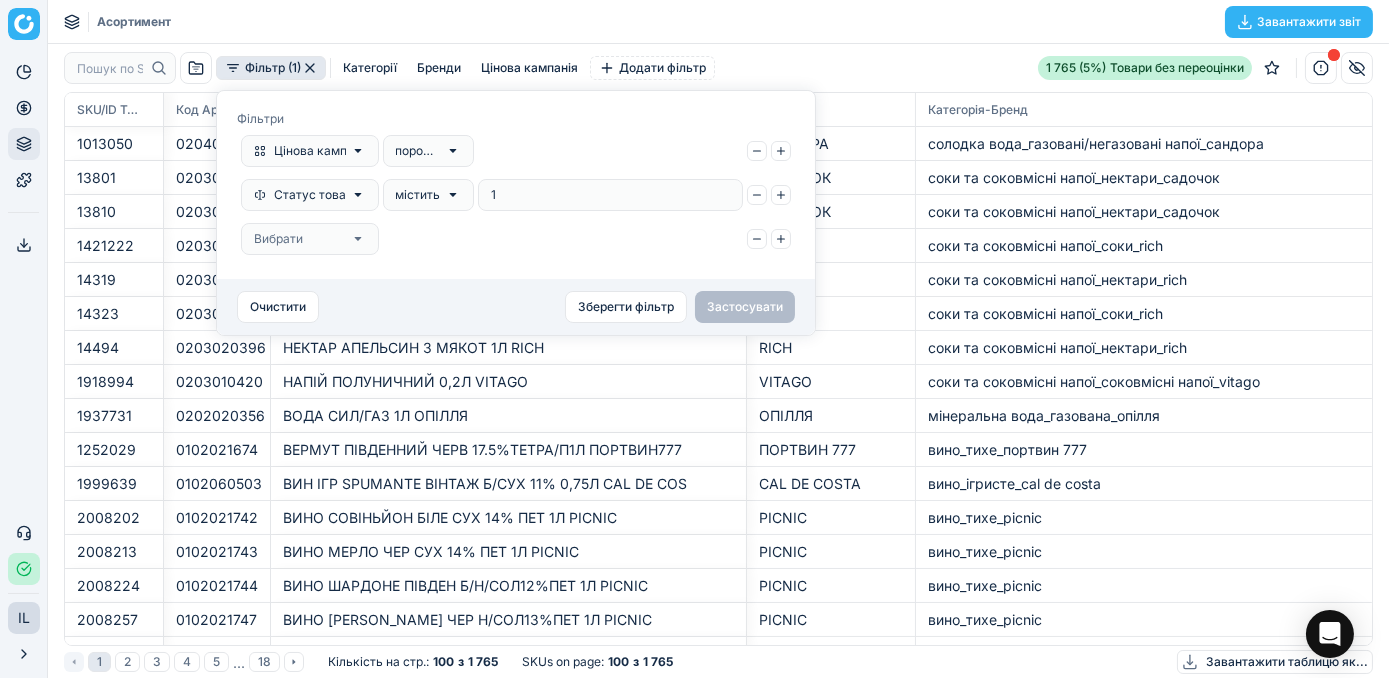 click on "Вибрати" at bounding box center (310, 239) 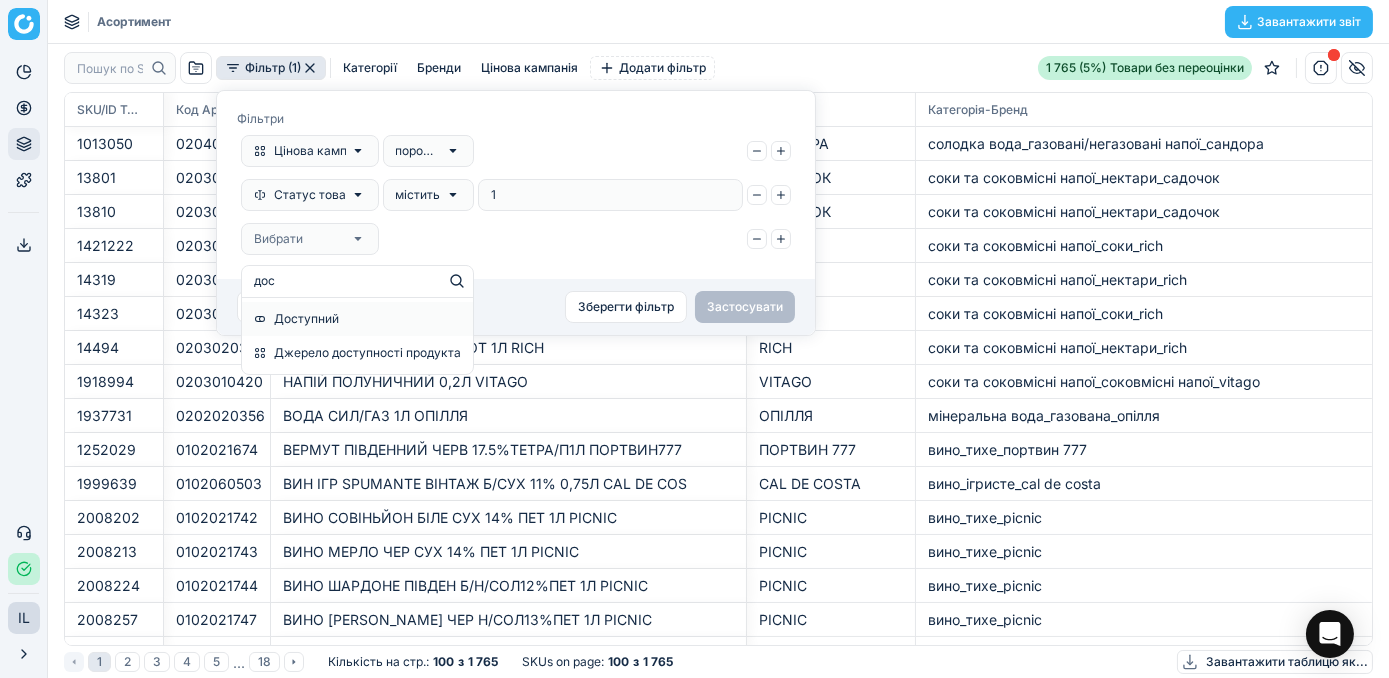 type on "дост" 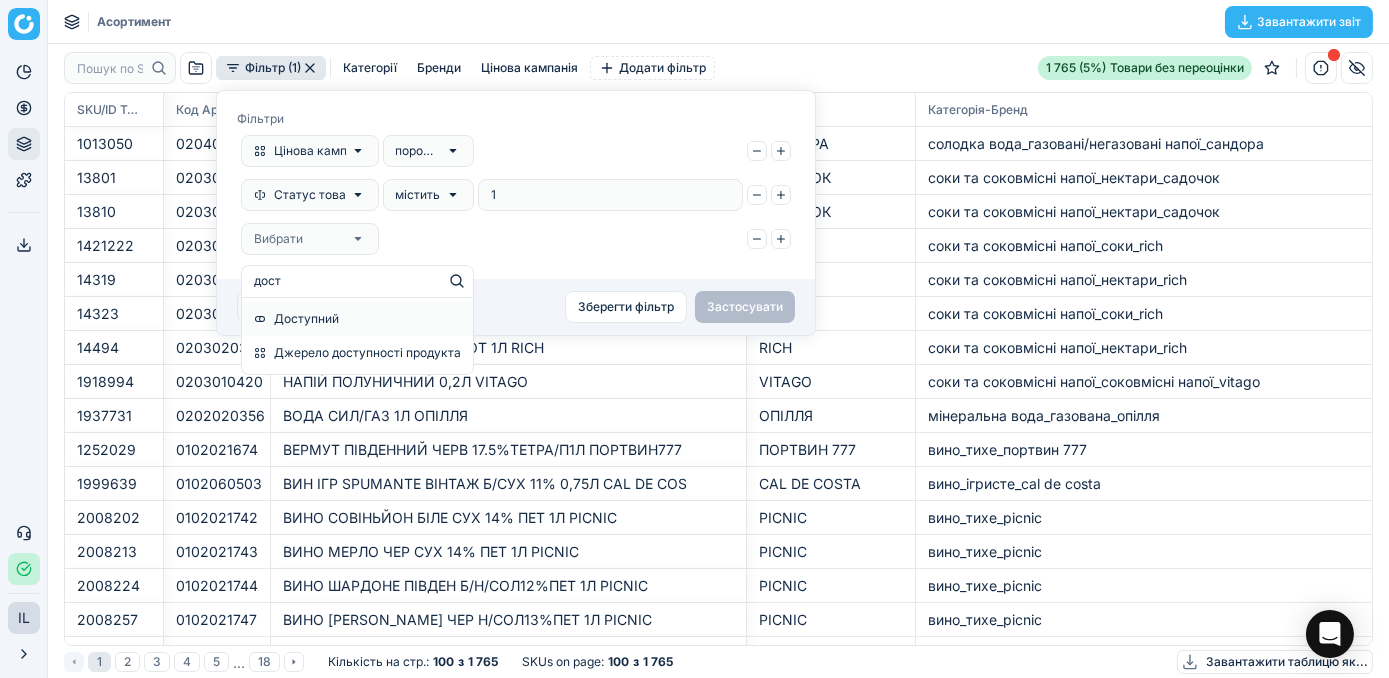 click on "Доступний" at bounding box center [306, 319] 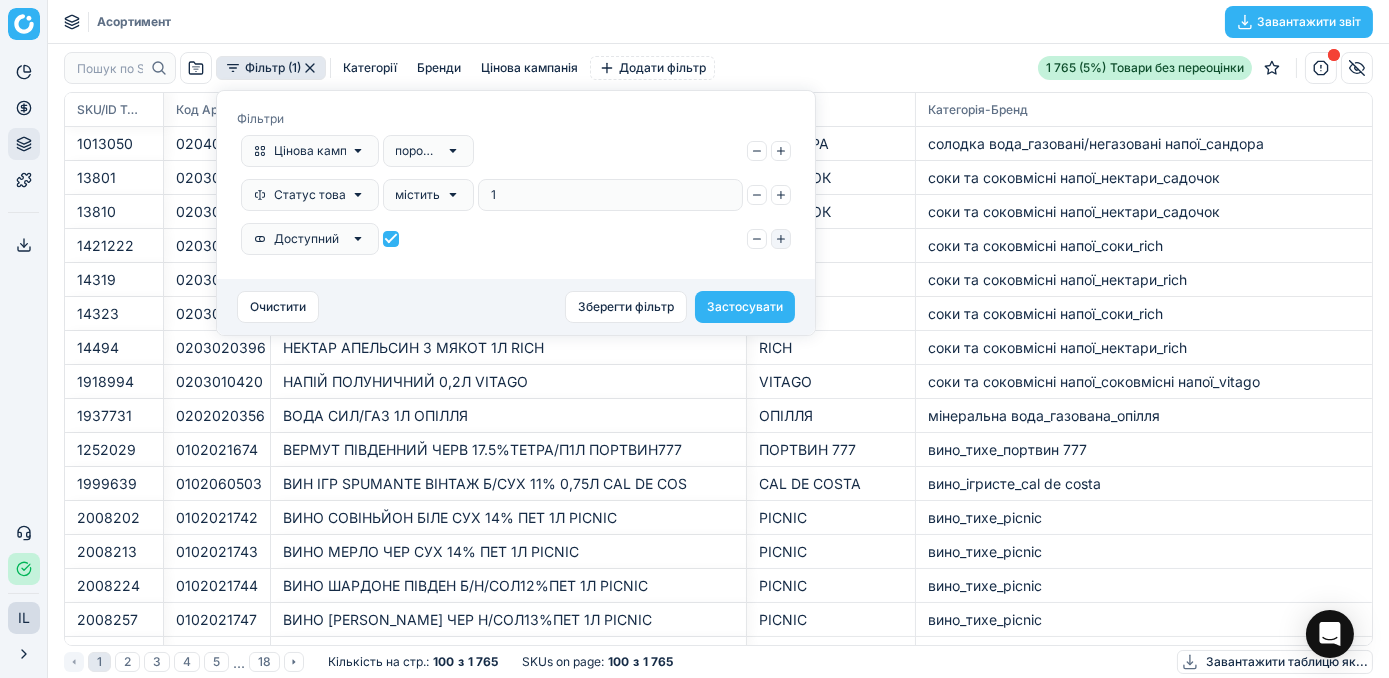 click at bounding box center [781, 239] 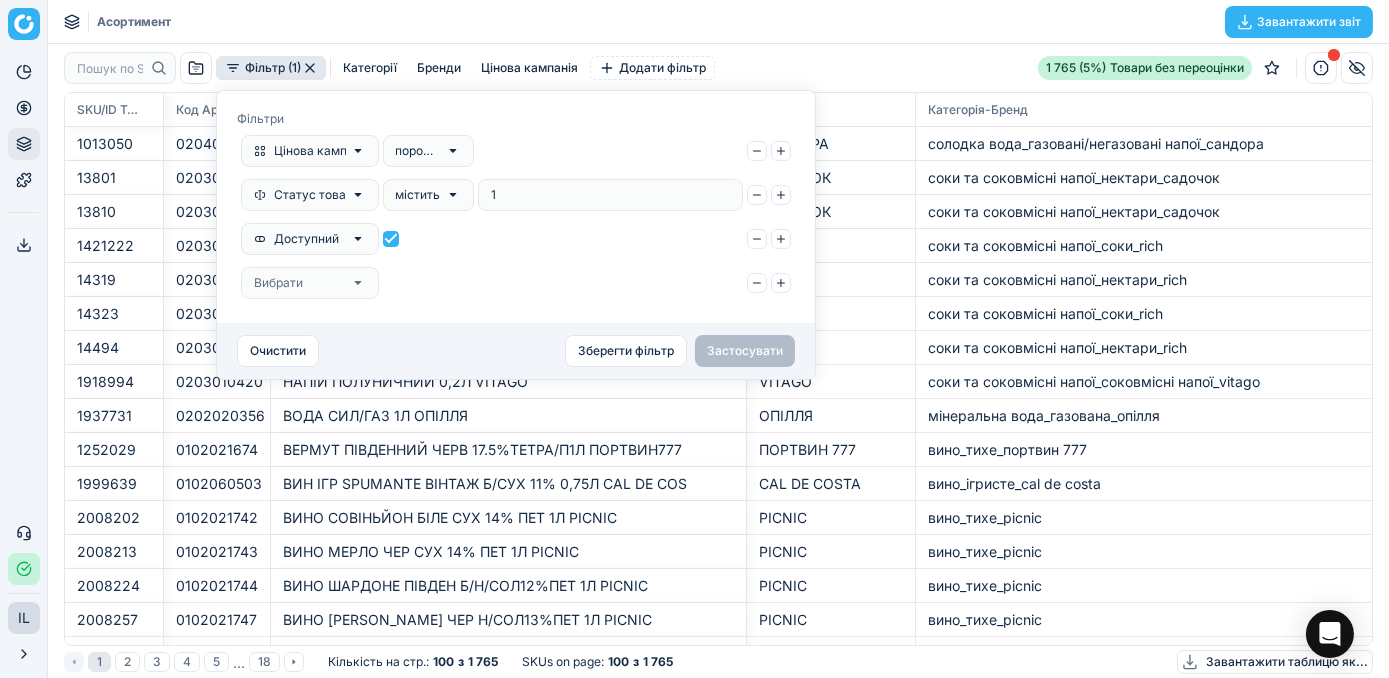 click 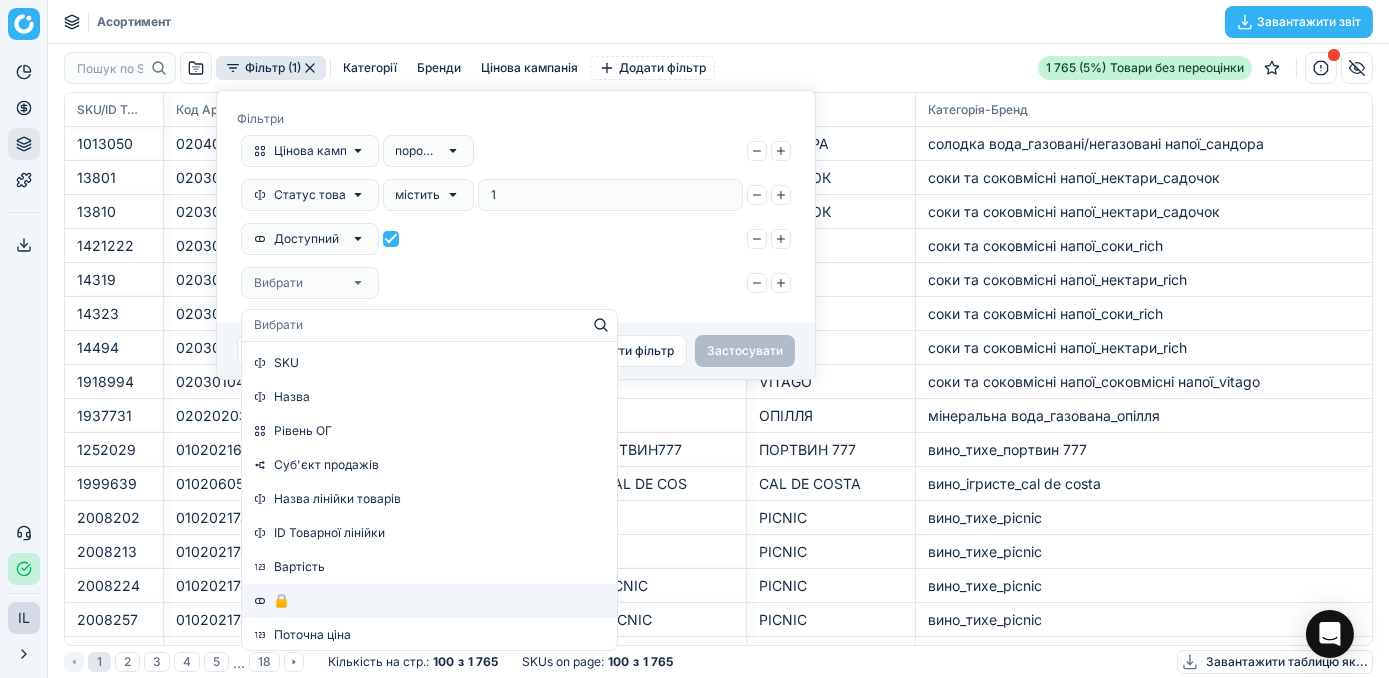 click on "🔒" at bounding box center [429, 601] 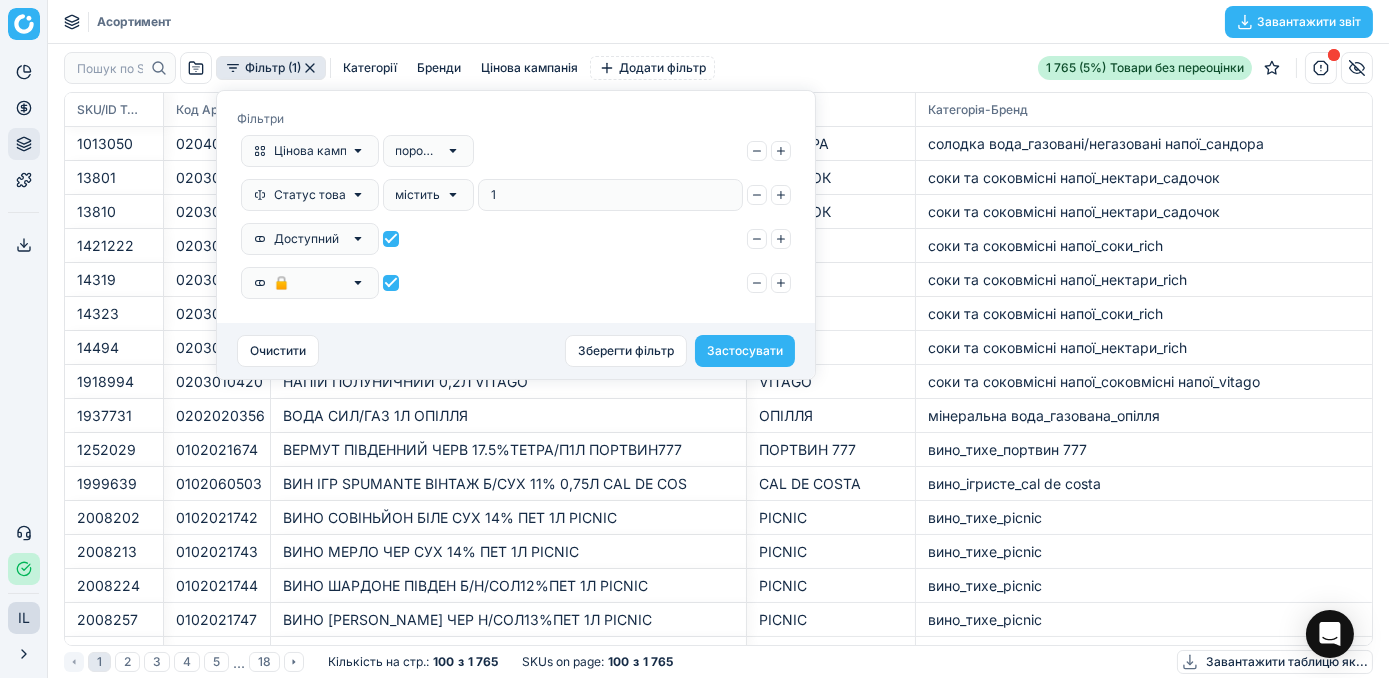 click at bounding box center [391, 283] 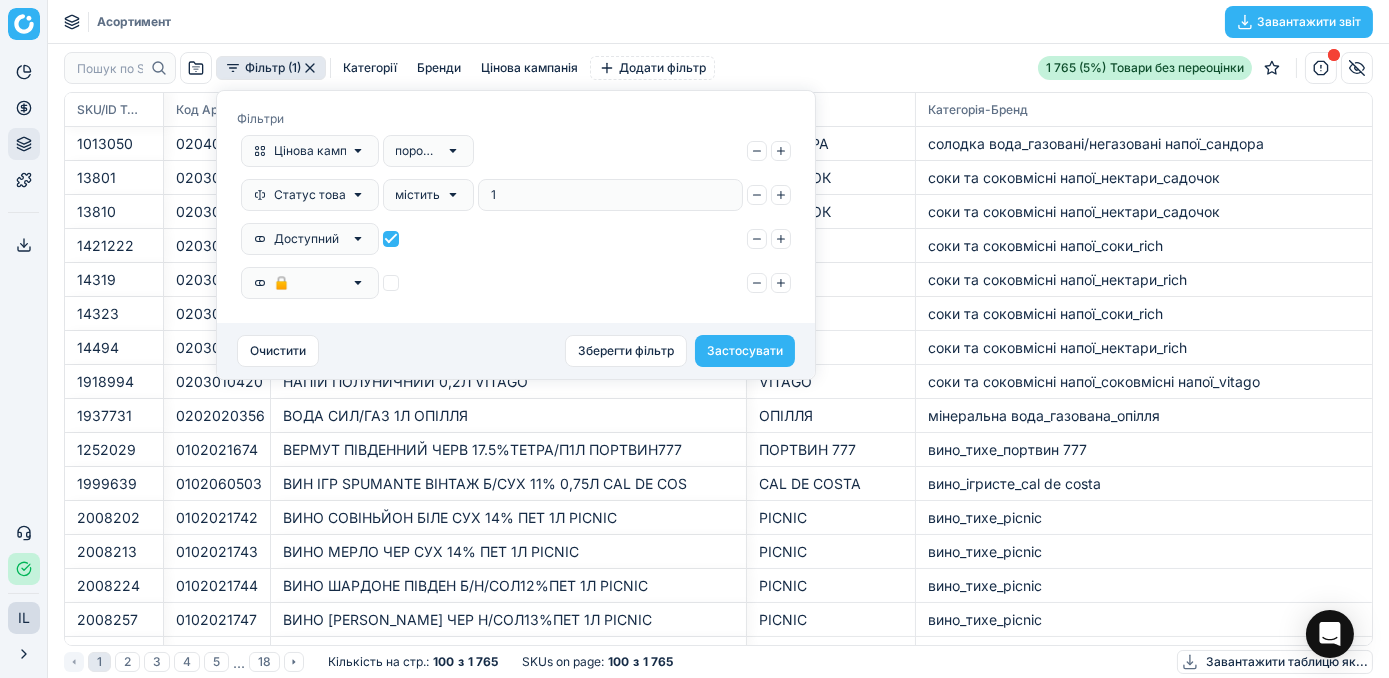 checkbox on "false" 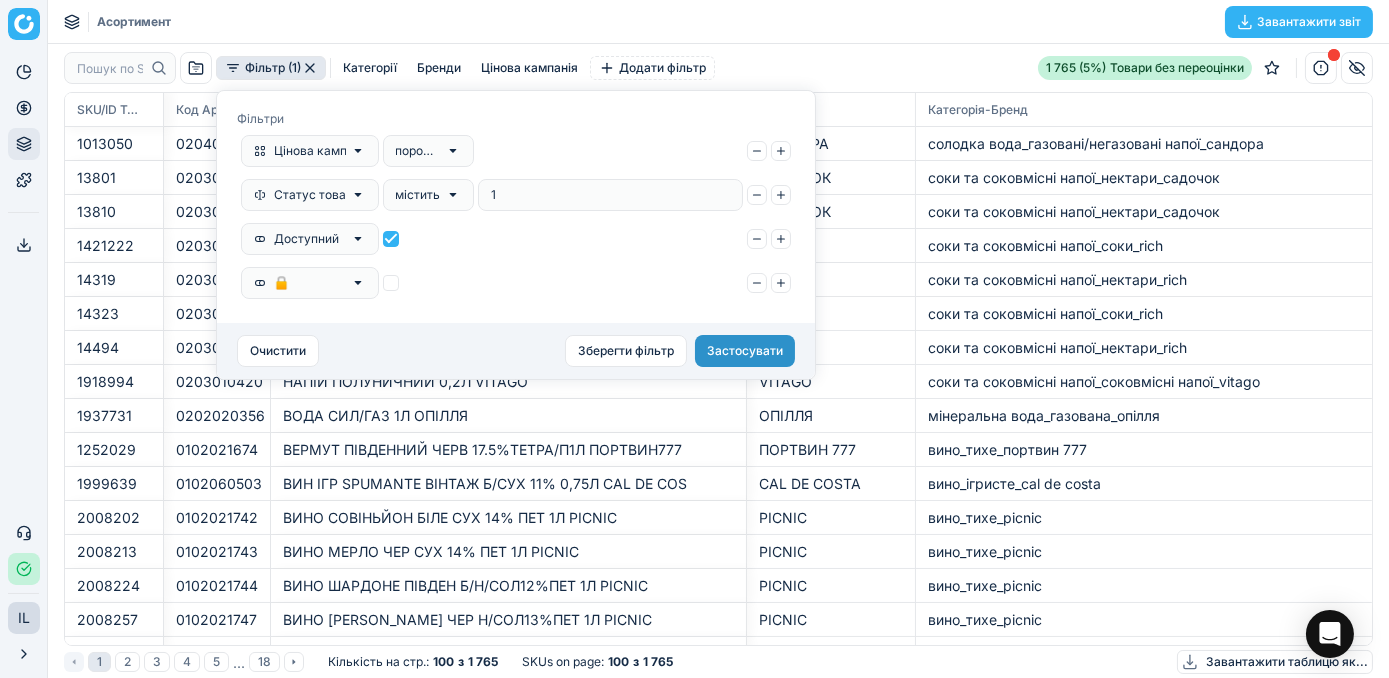click on "Застосувати" at bounding box center [745, 351] 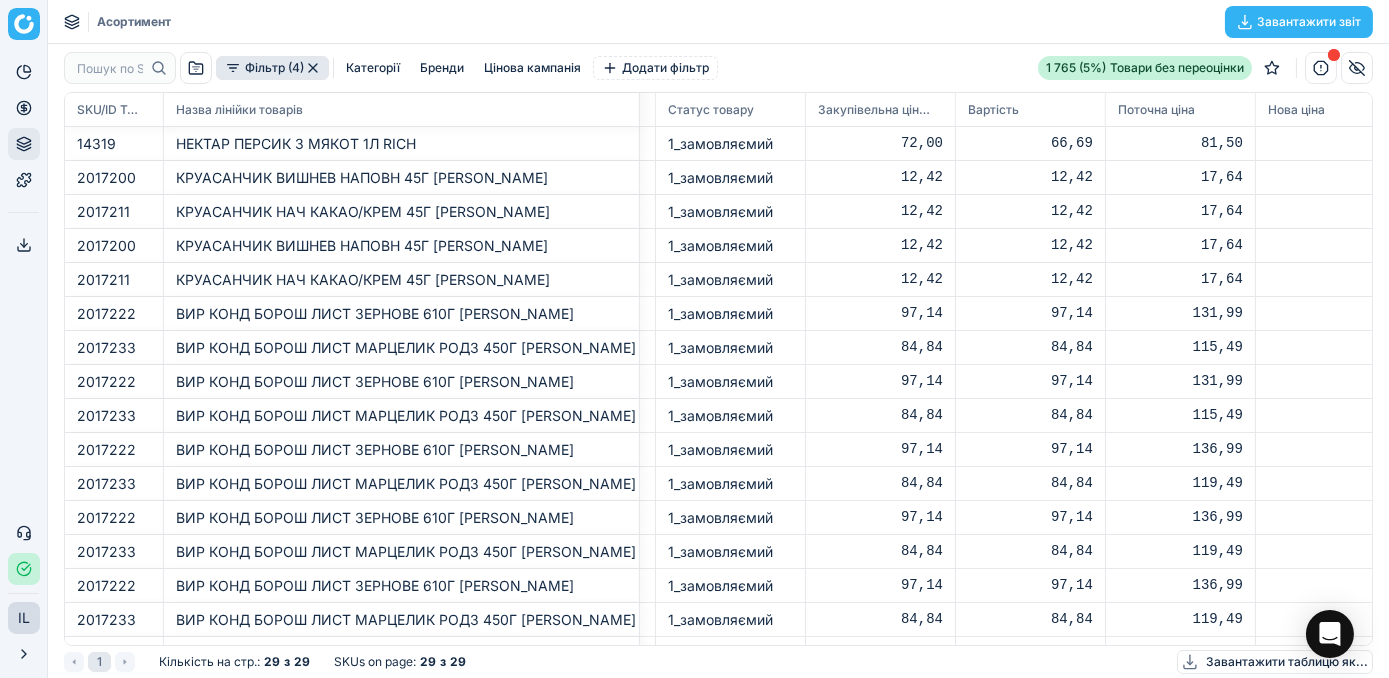 scroll, scrollTop: 0, scrollLeft: 1588, axis: horizontal 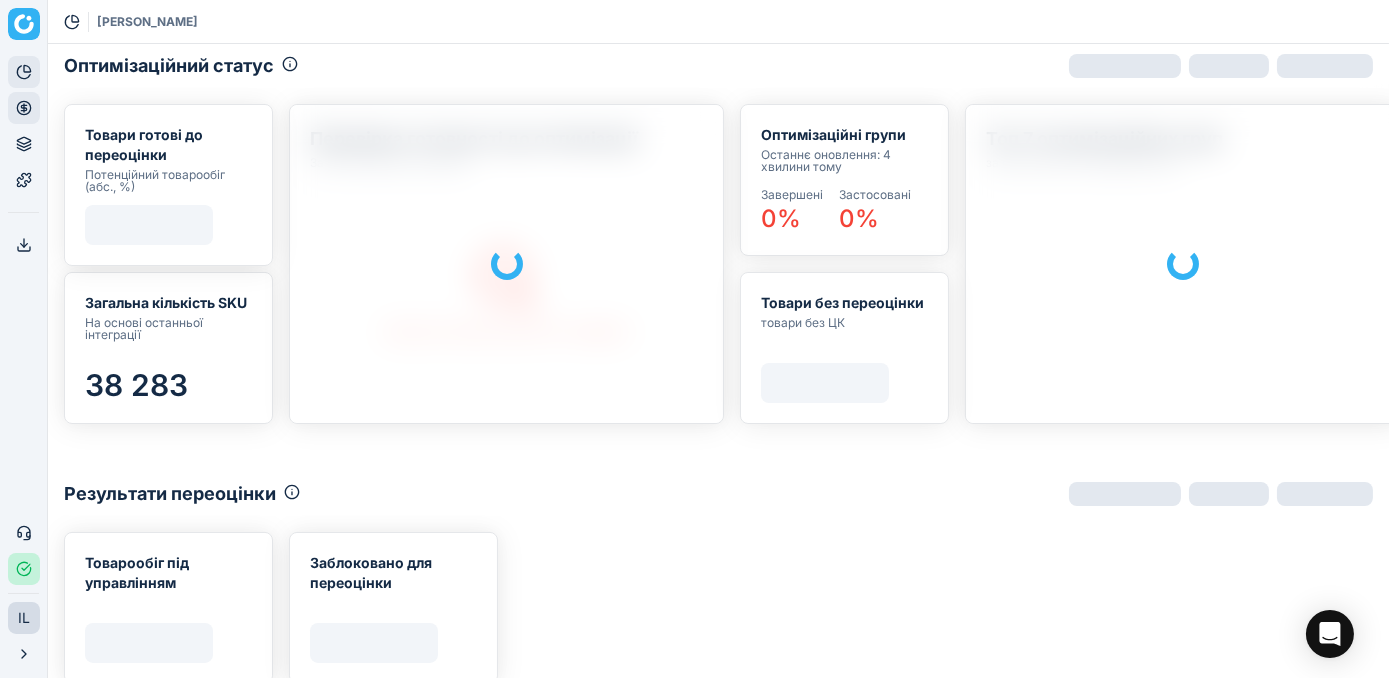 click 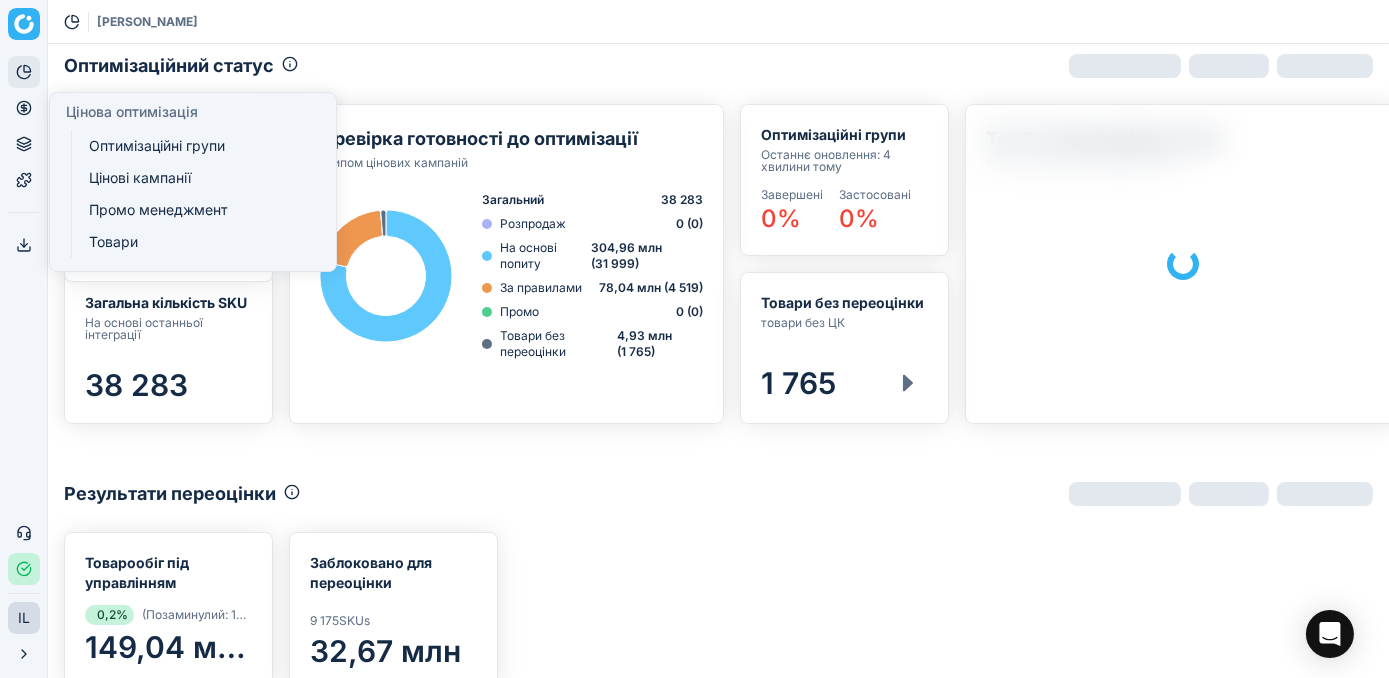 scroll, scrollTop: 2, scrollLeft: 2, axis: both 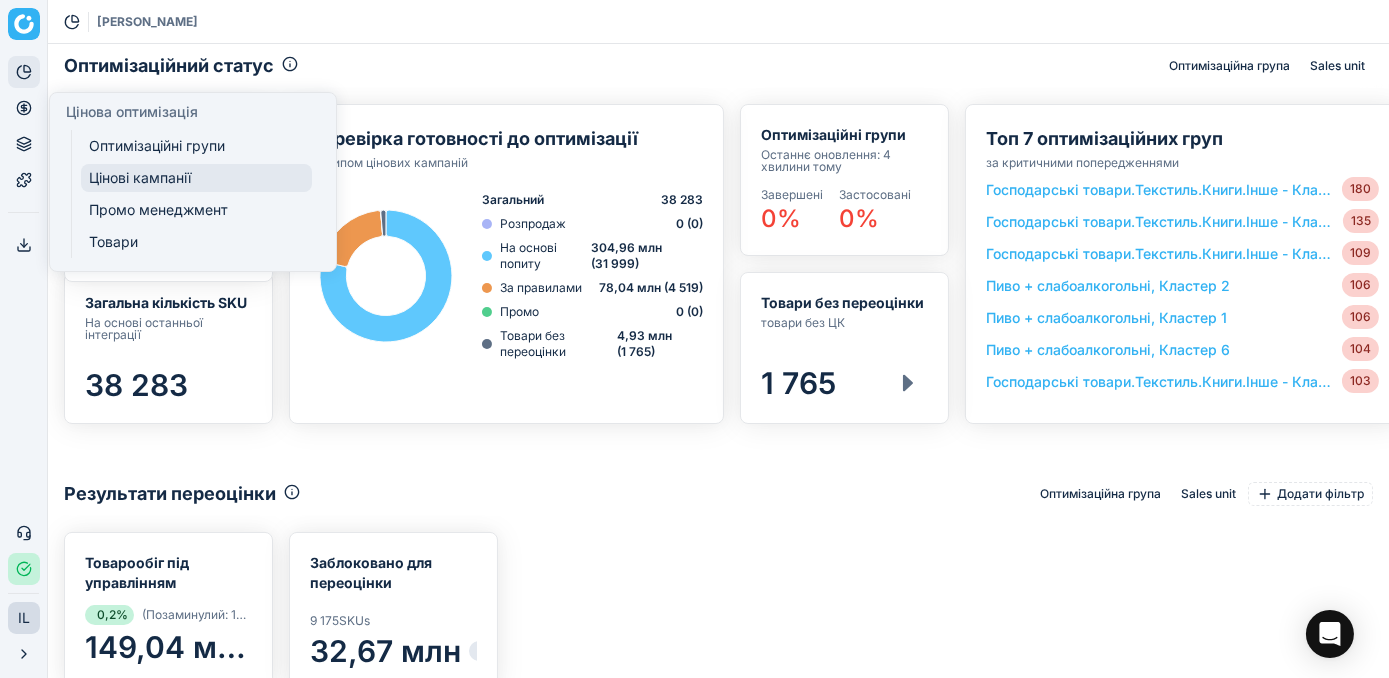 click on "Цінові кампанії" at bounding box center [196, 178] 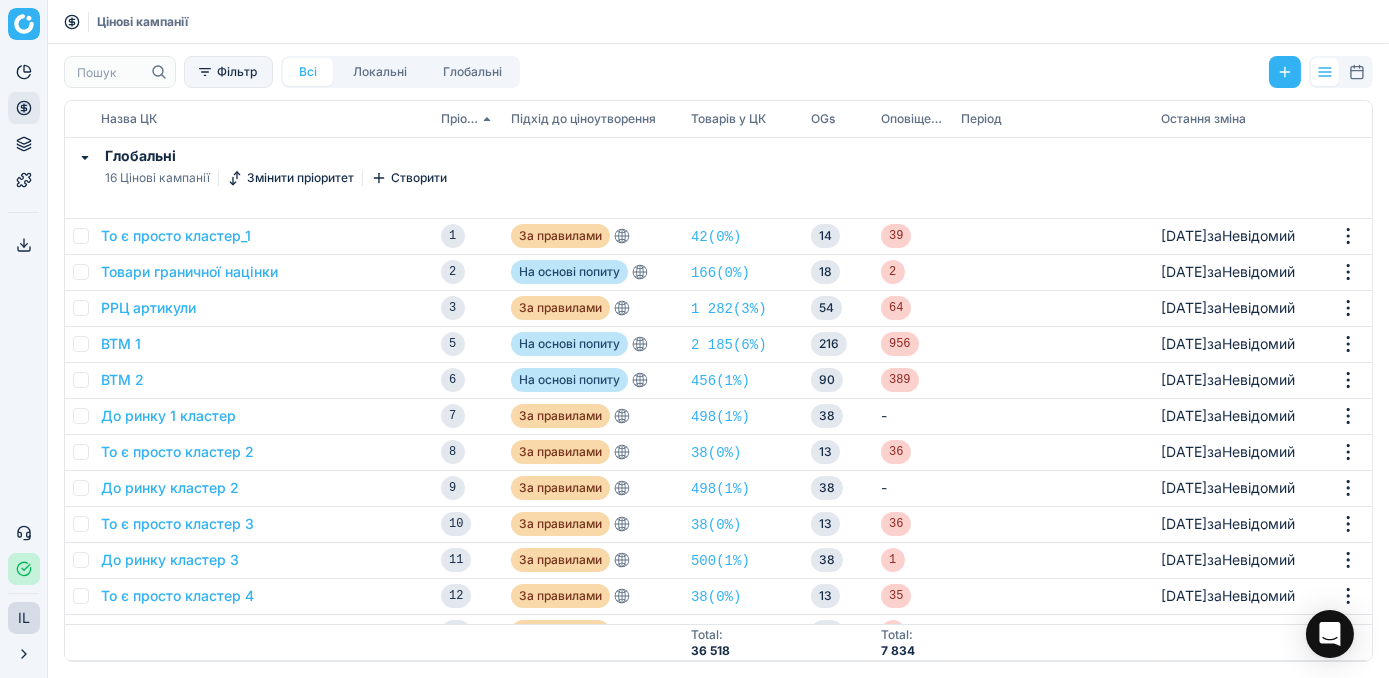 click 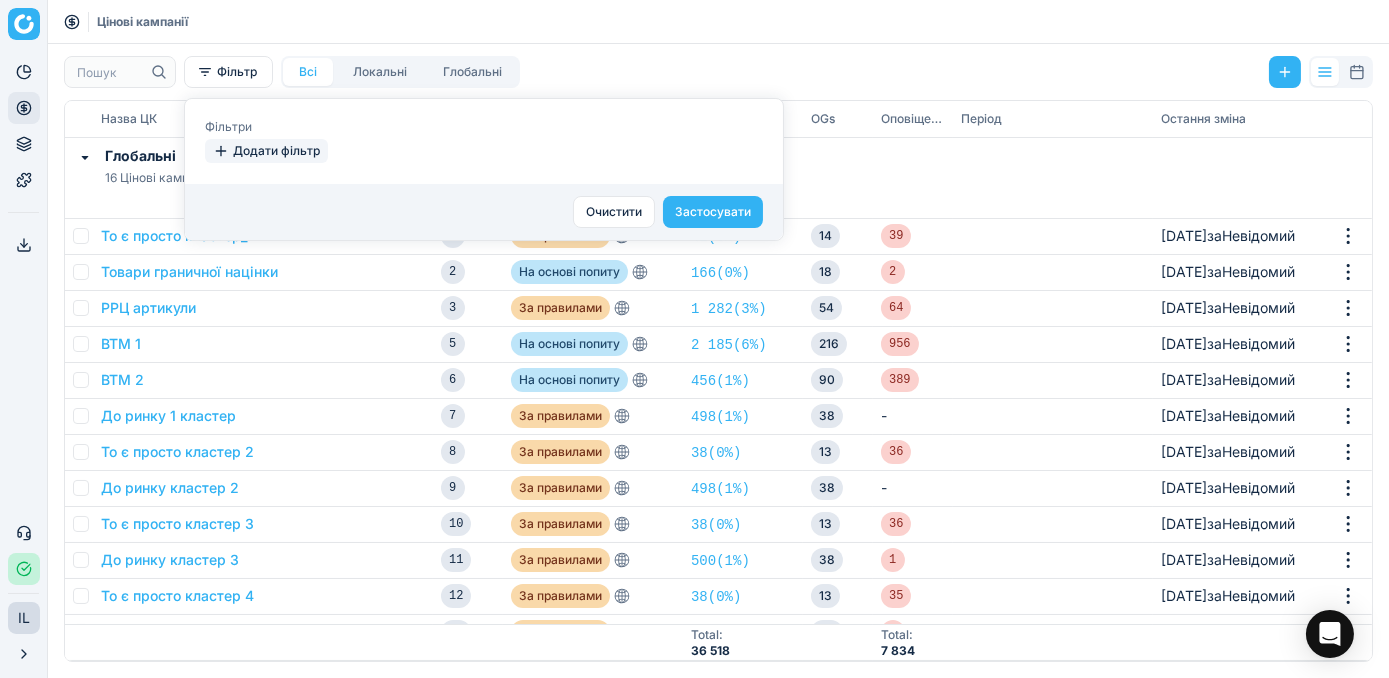 click 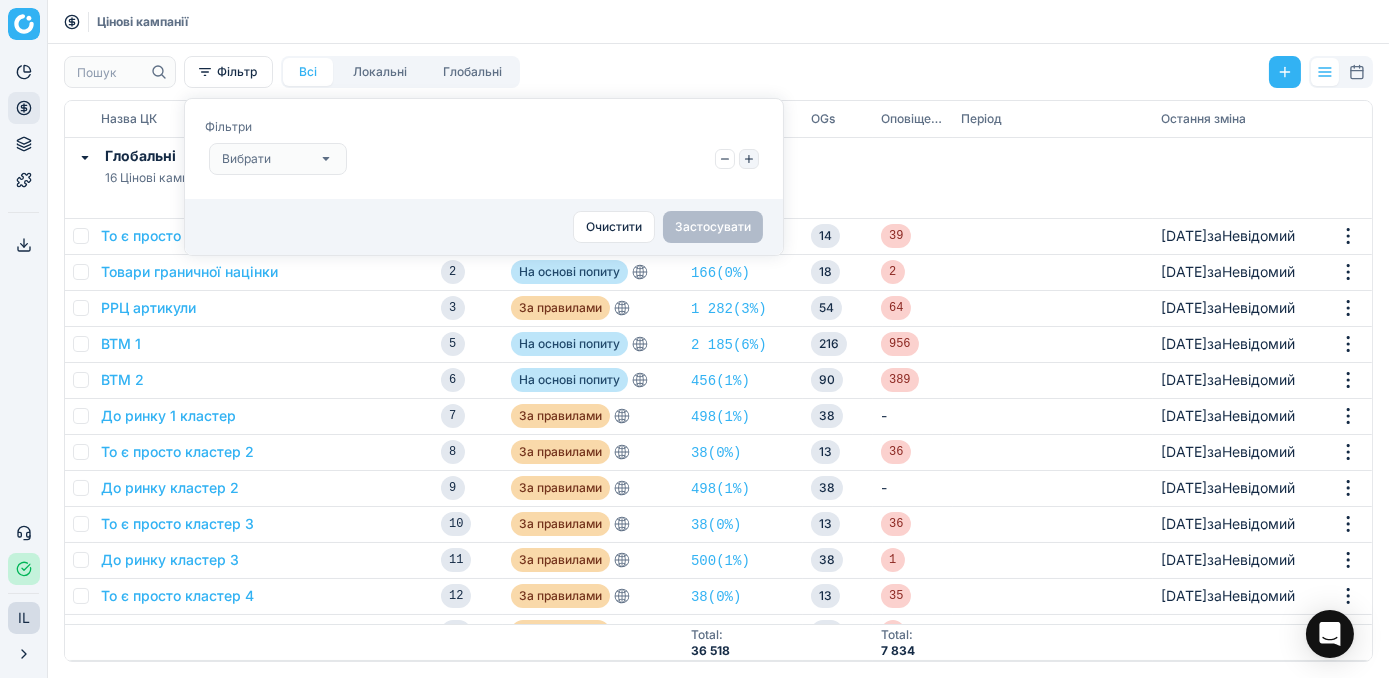 click 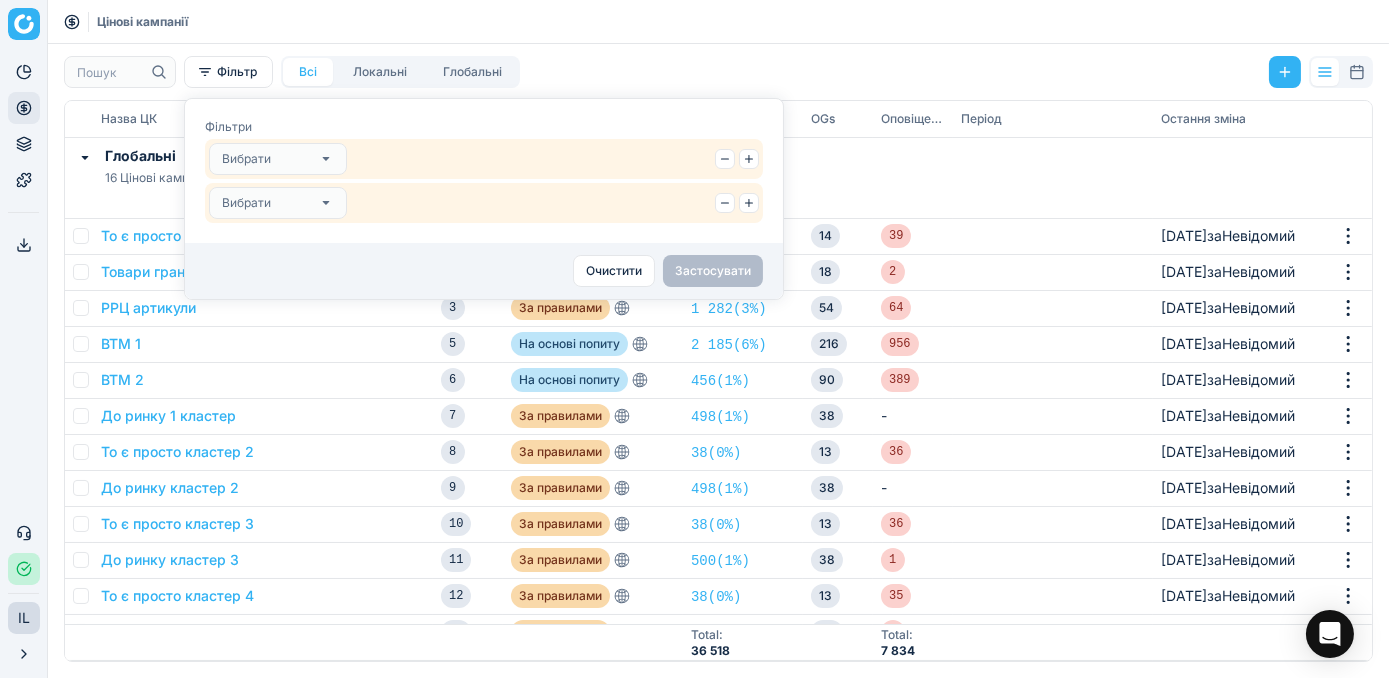 click 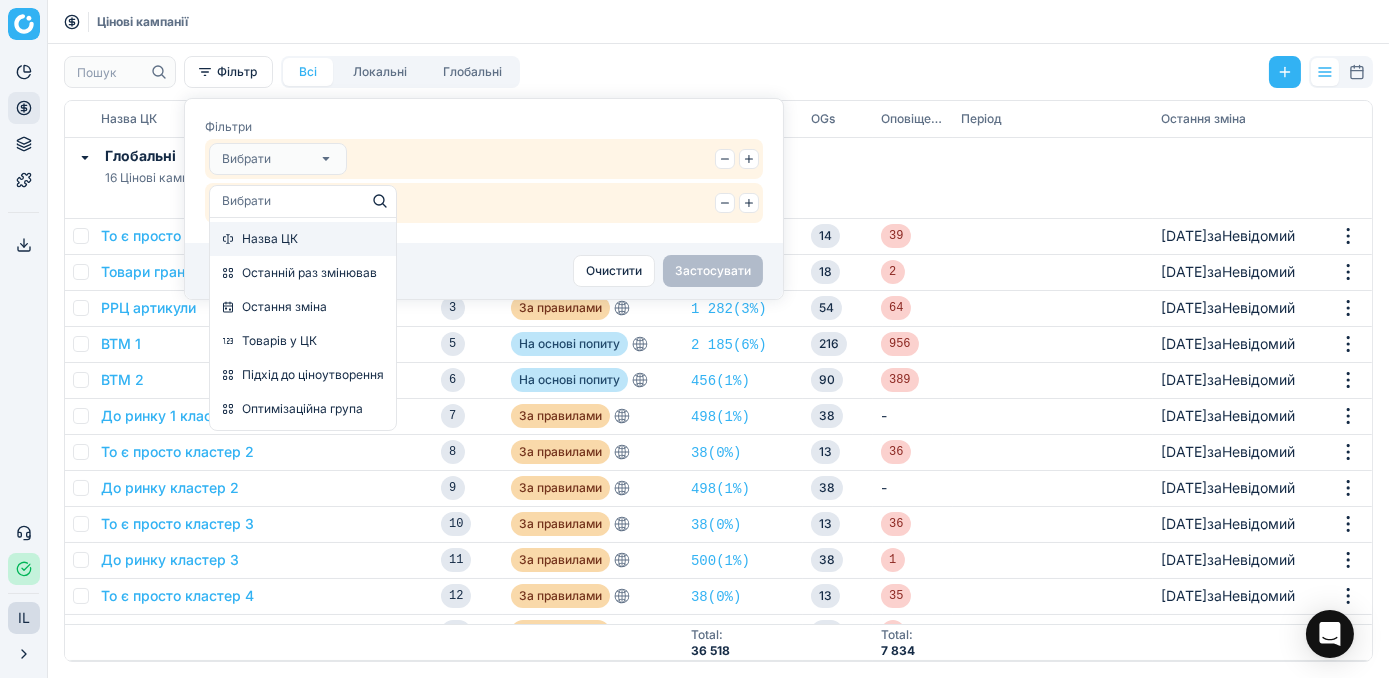 click on "Назва ЦК" at bounding box center [270, 239] 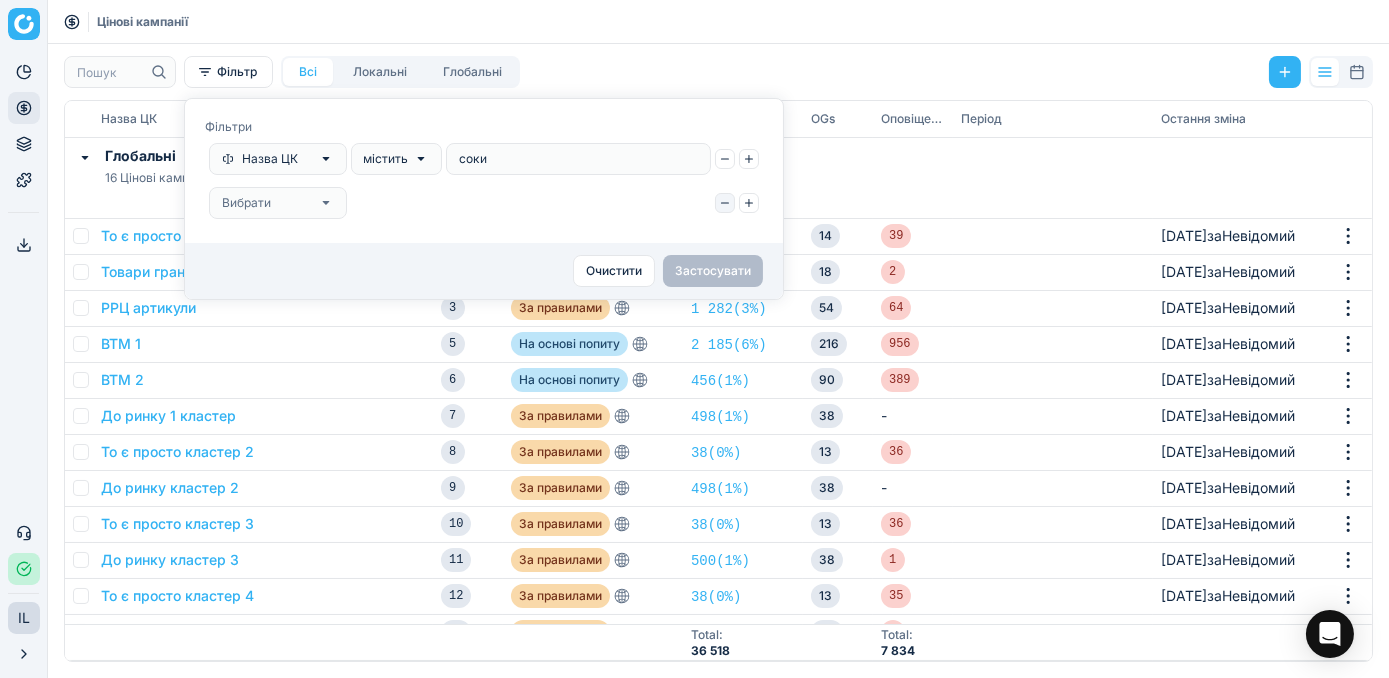type on "соки" 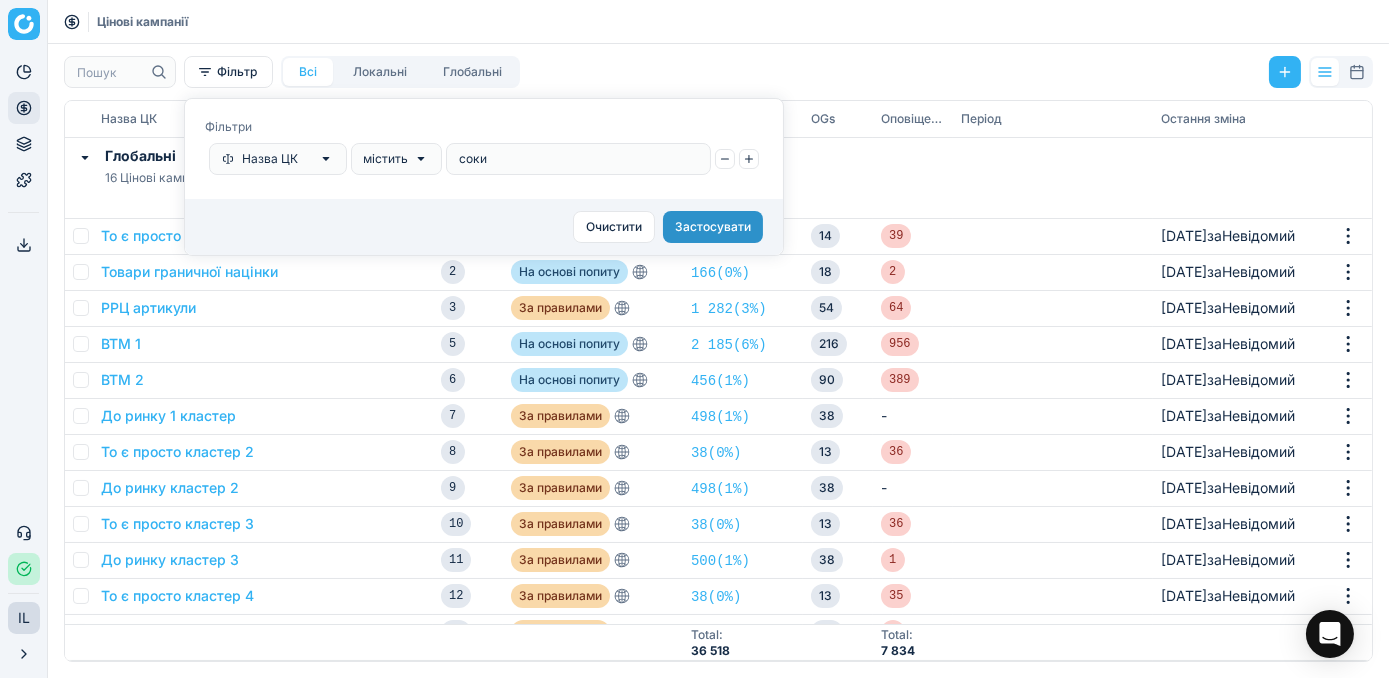 click on "Застосувати" at bounding box center (713, 227) 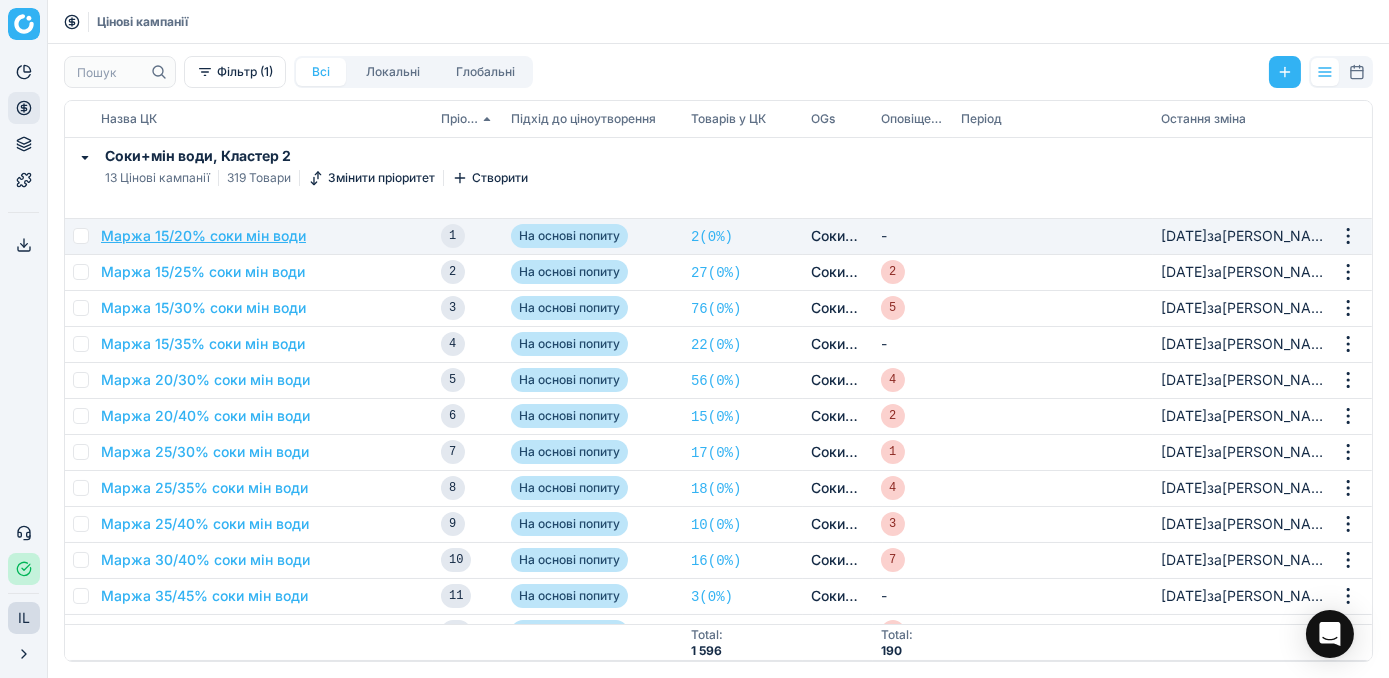 click on "Маржа 15/20% соки мін води" at bounding box center (203, 236) 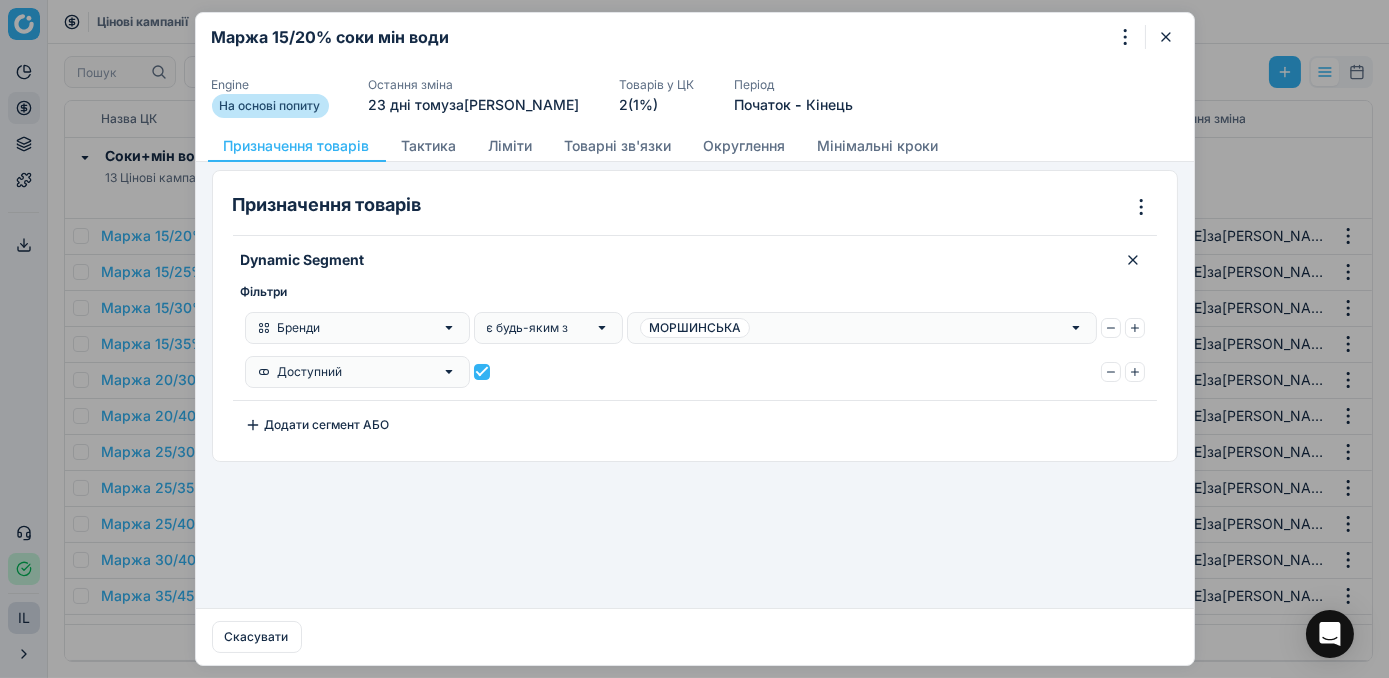 click 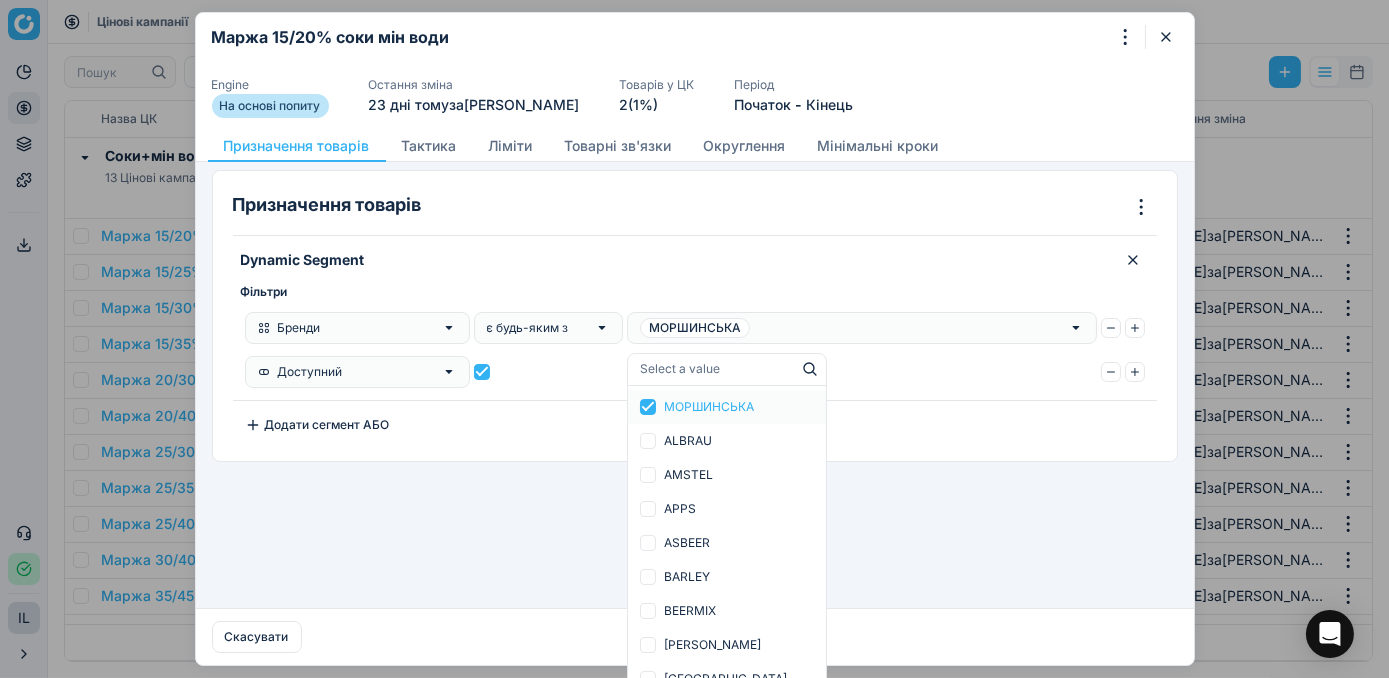 click at bounding box center [715, 369] 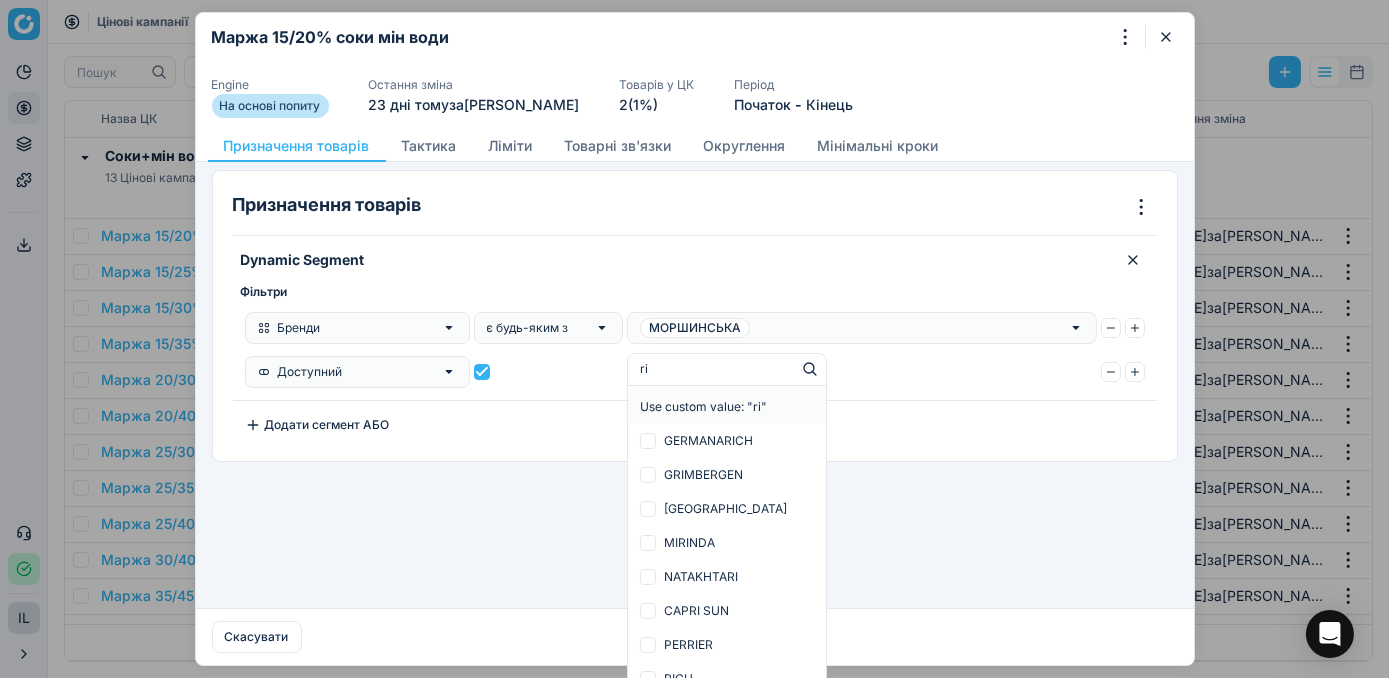 type on "ric" 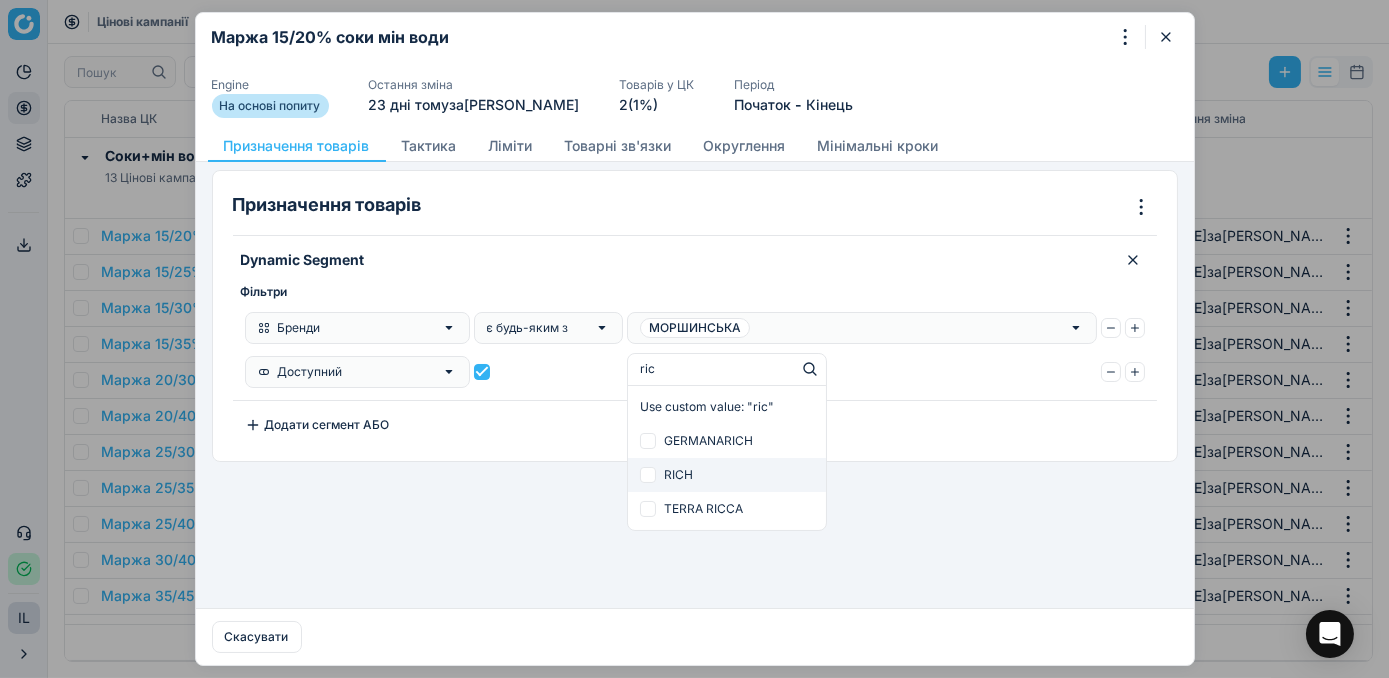 click at bounding box center [648, 475] 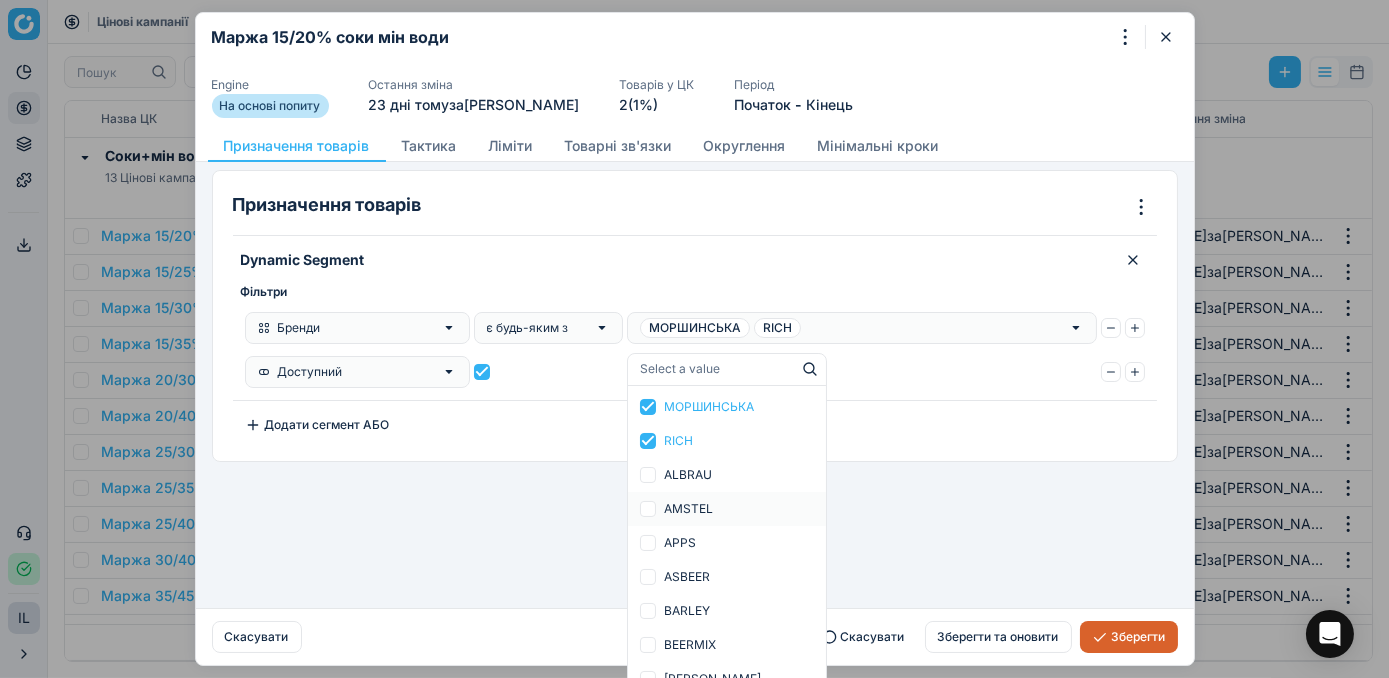 click on "Зберегти" at bounding box center (1129, 637) 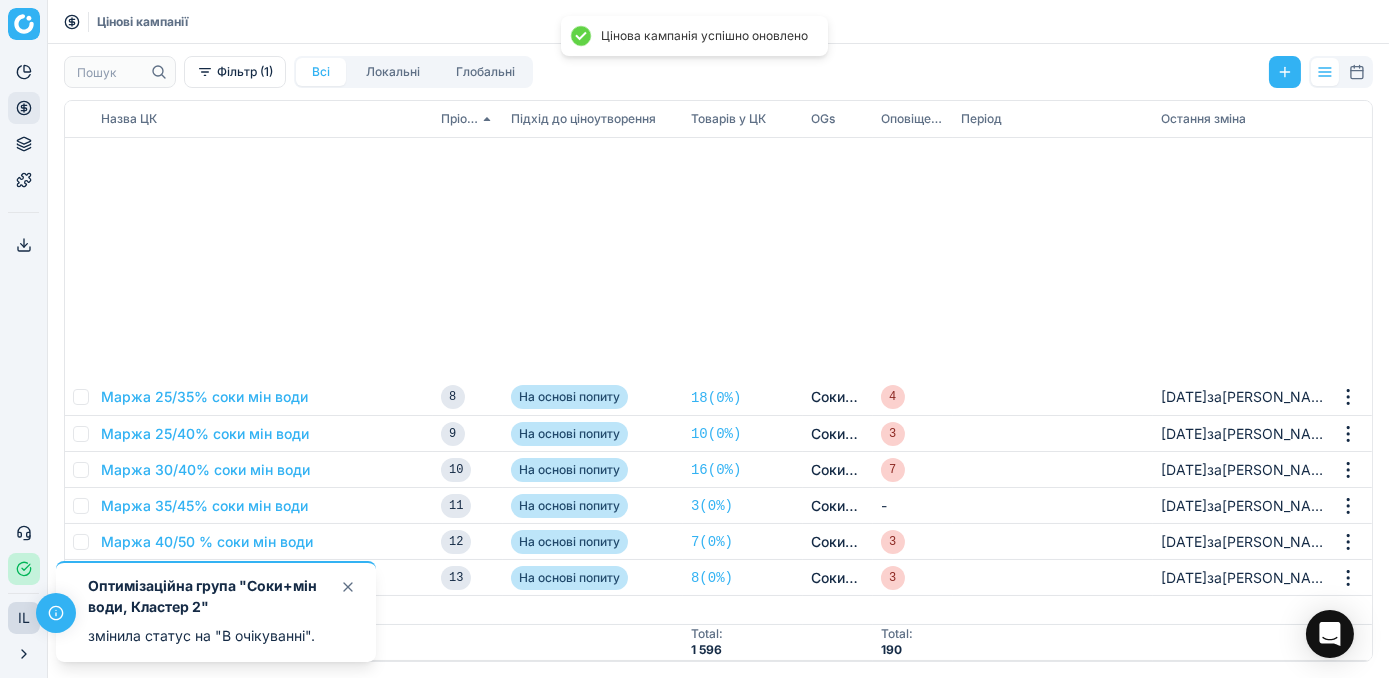 scroll, scrollTop: 454, scrollLeft: 0, axis: vertical 